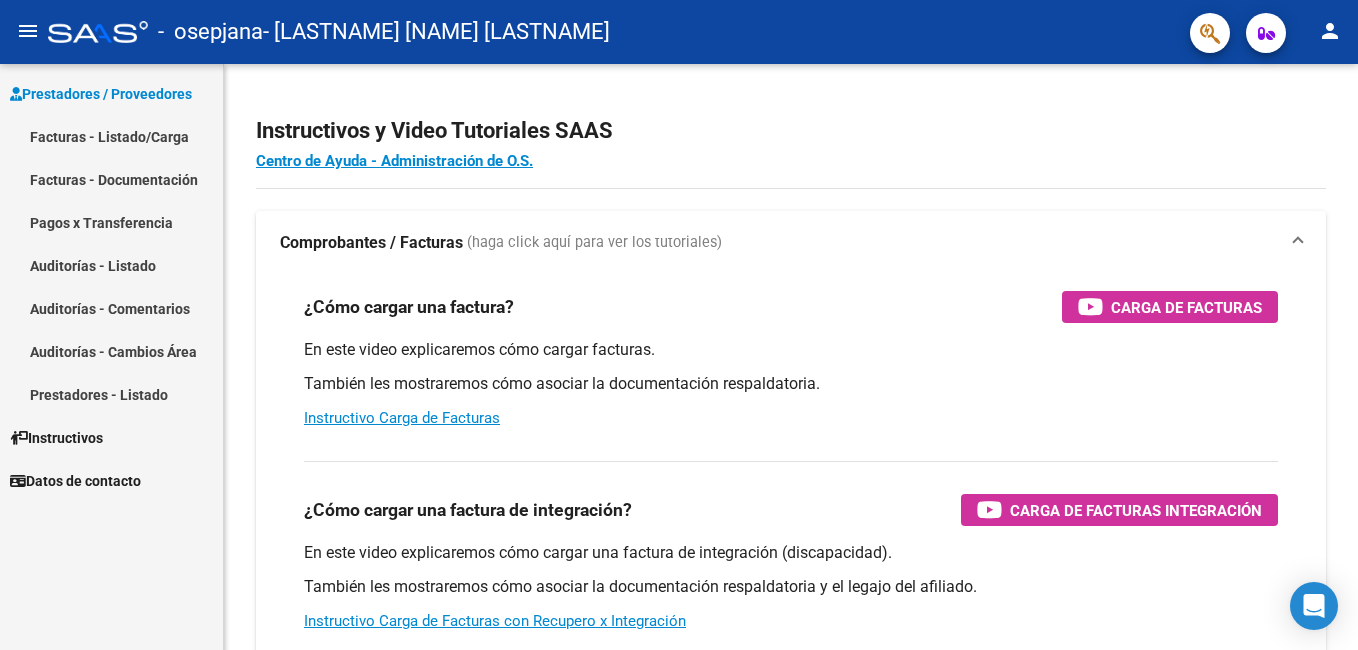 scroll, scrollTop: 0, scrollLeft: 0, axis: both 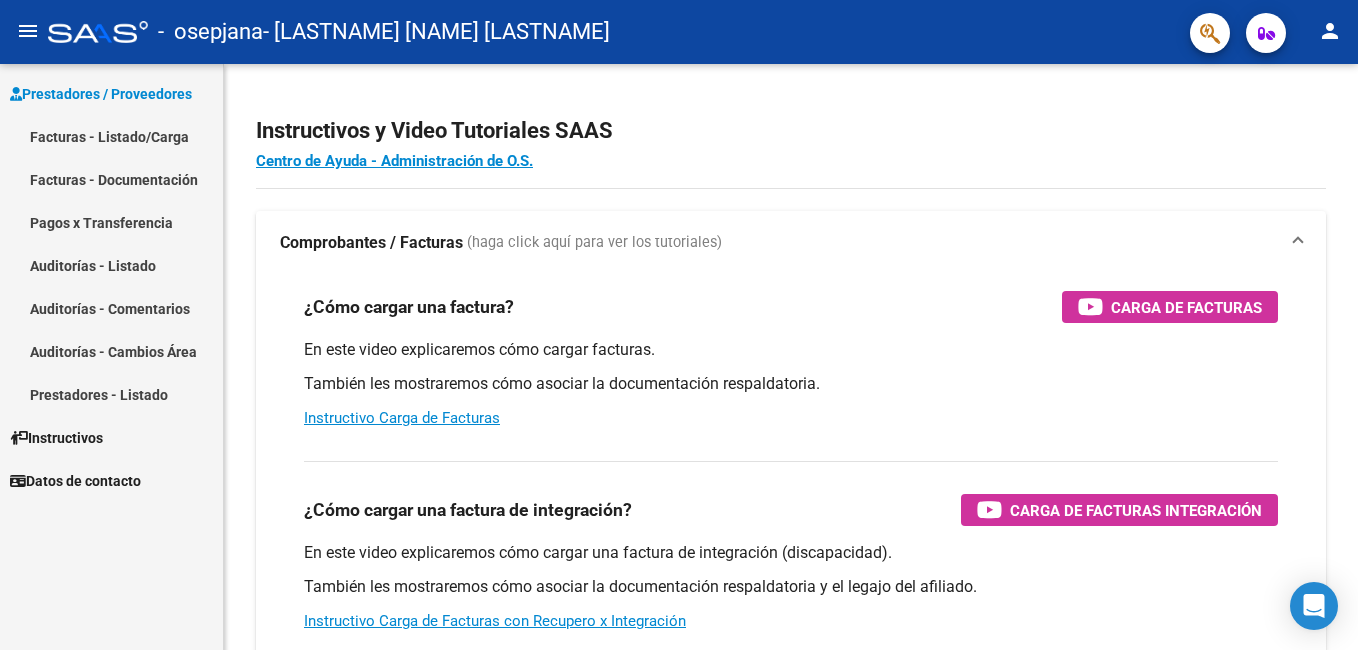 click on "Facturas - Listado/Carga" at bounding box center (111, 136) 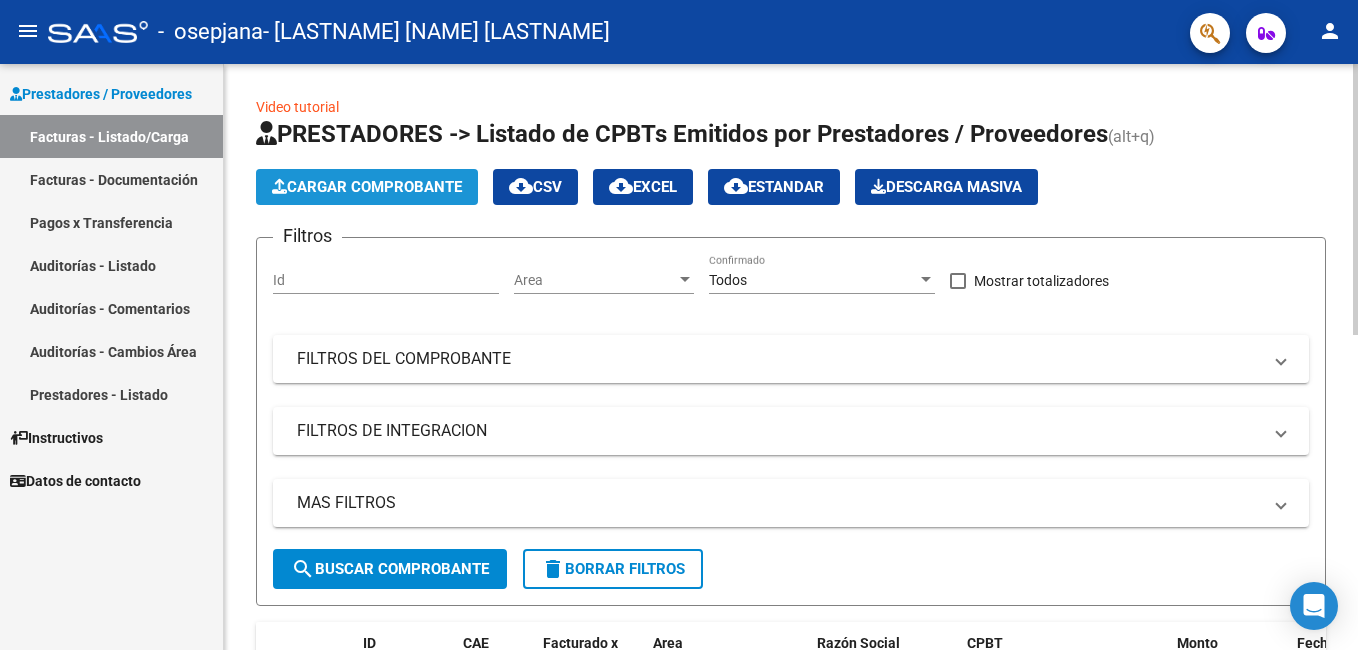 click on "Cargar Comprobante" 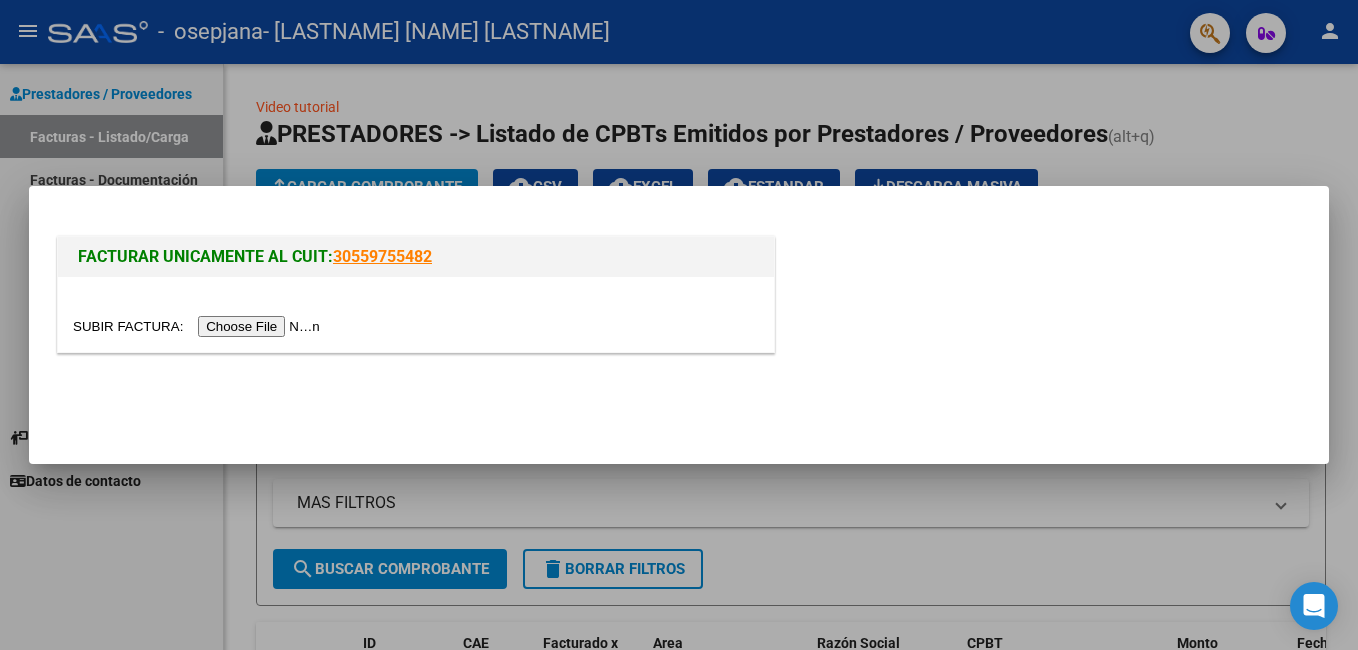 click at bounding box center (199, 326) 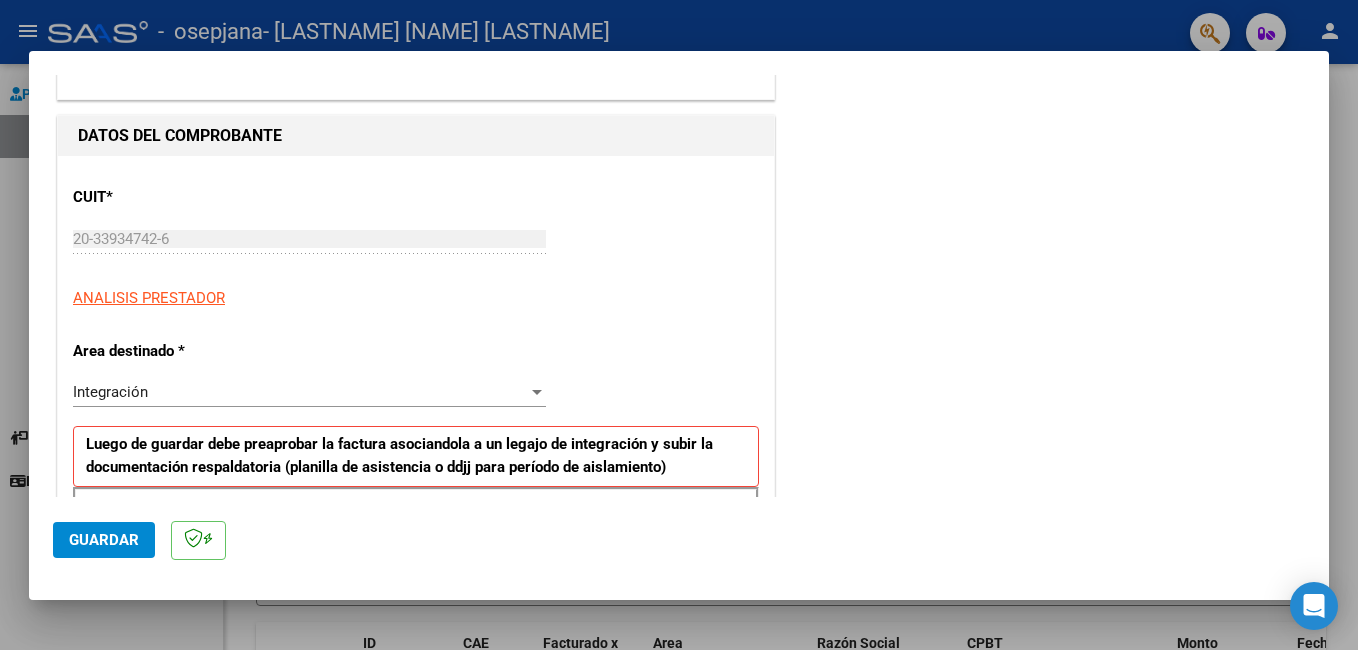 scroll, scrollTop: 165, scrollLeft: 0, axis: vertical 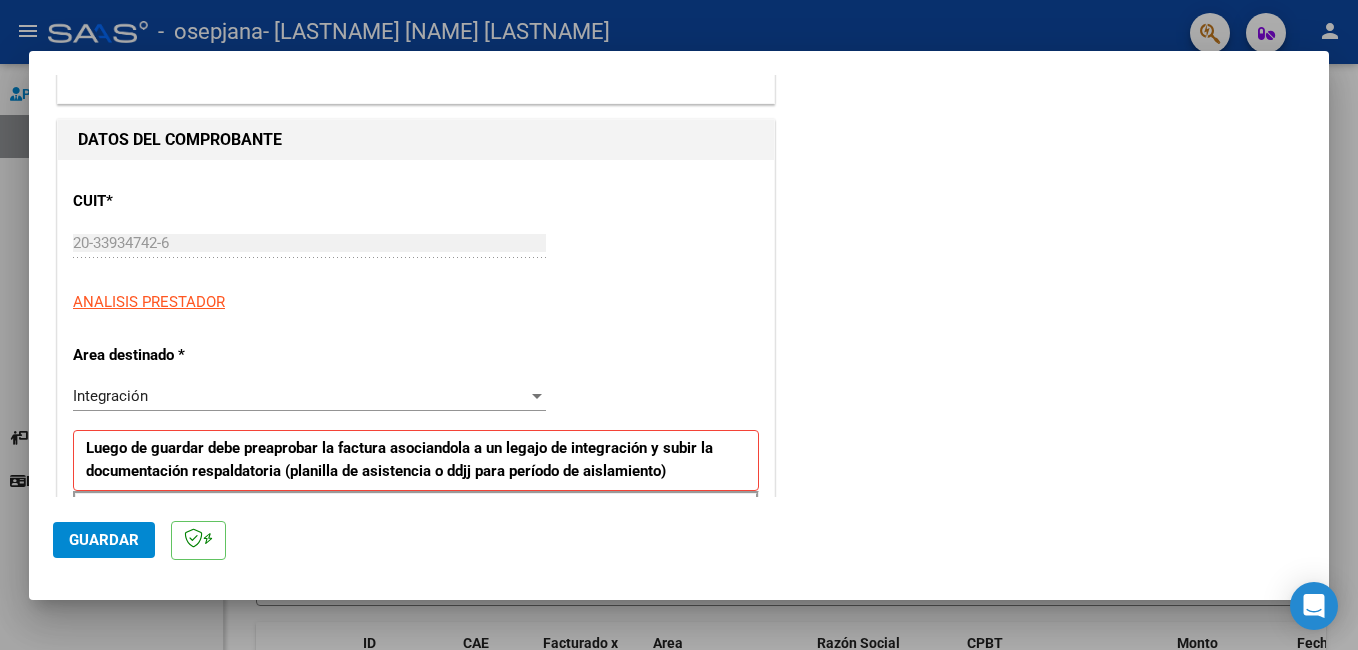 click at bounding box center [537, 396] 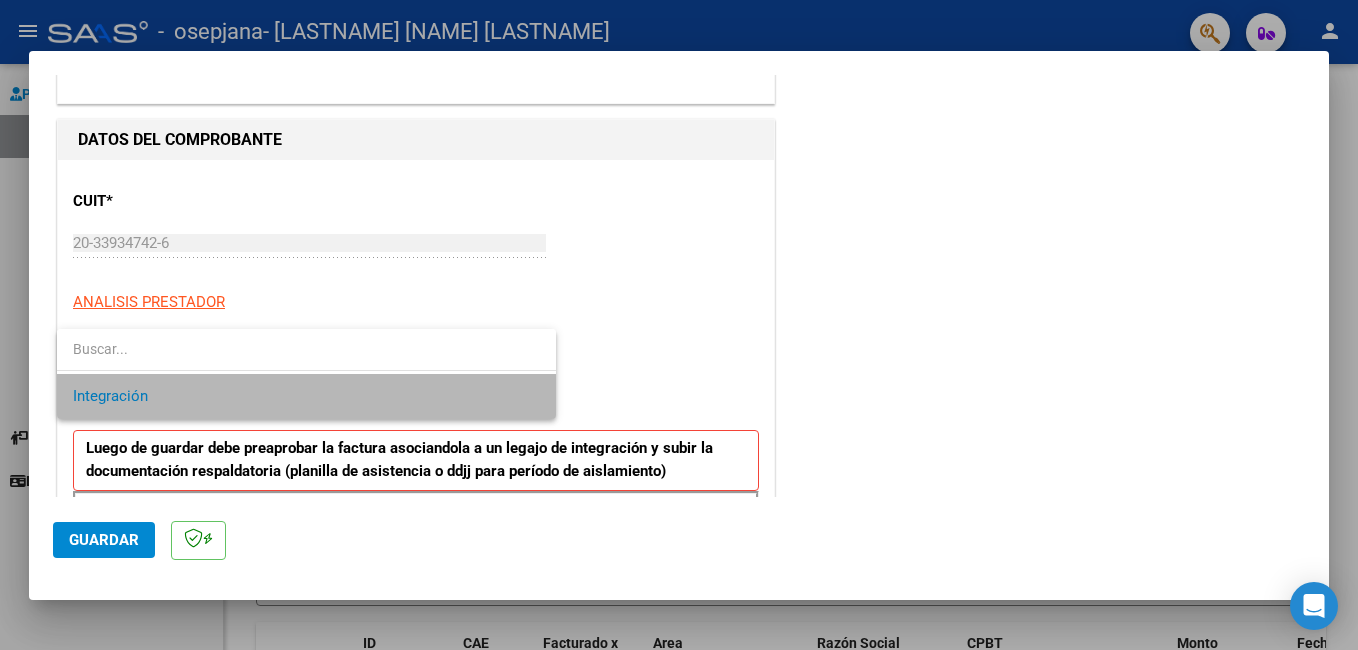 click on "Integración" at bounding box center (306, 396) 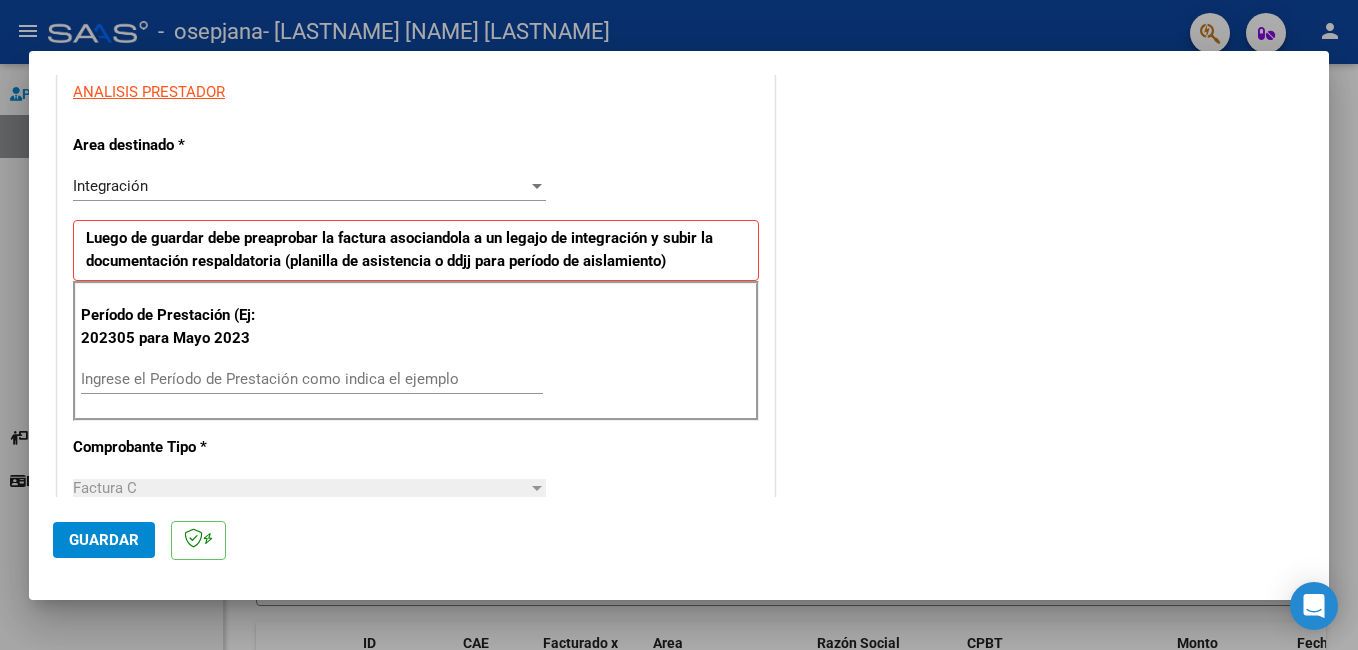 scroll, scrollTop: 380, scrollLeft: 0, axis: vertical 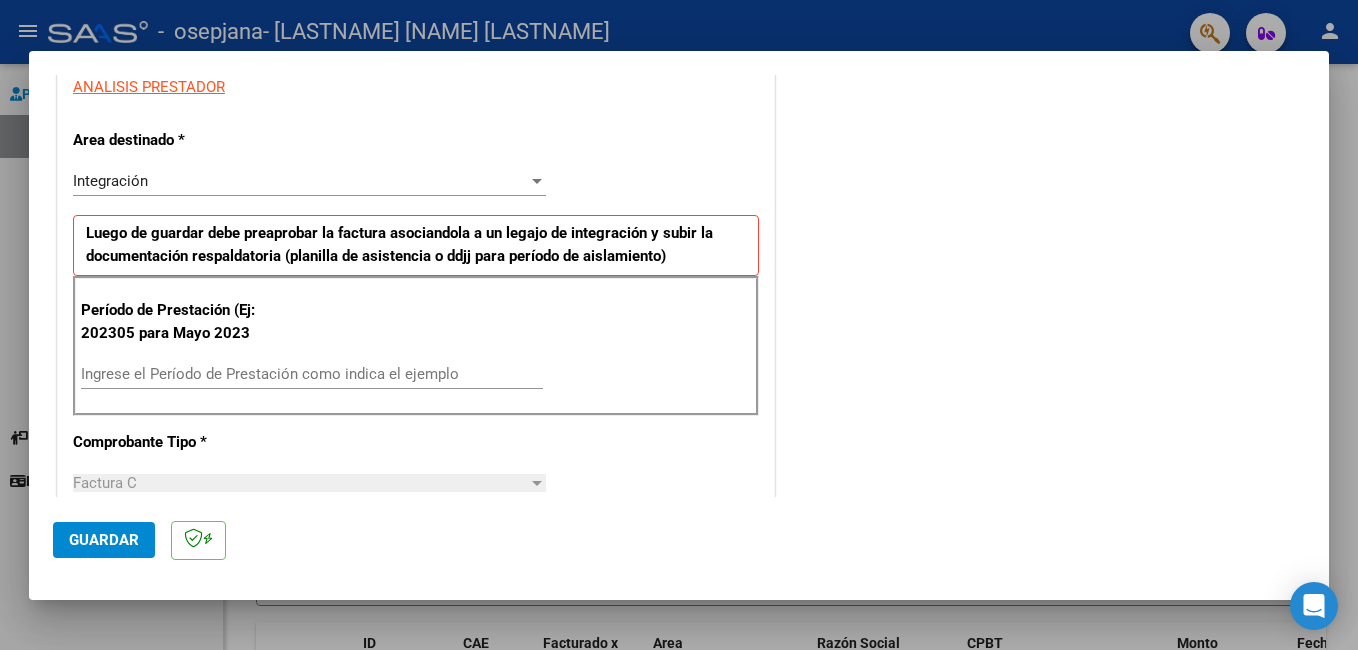 click on "Ingrese el Período de Prestación como indica el ejemplo" at bounding box center (312, 374) 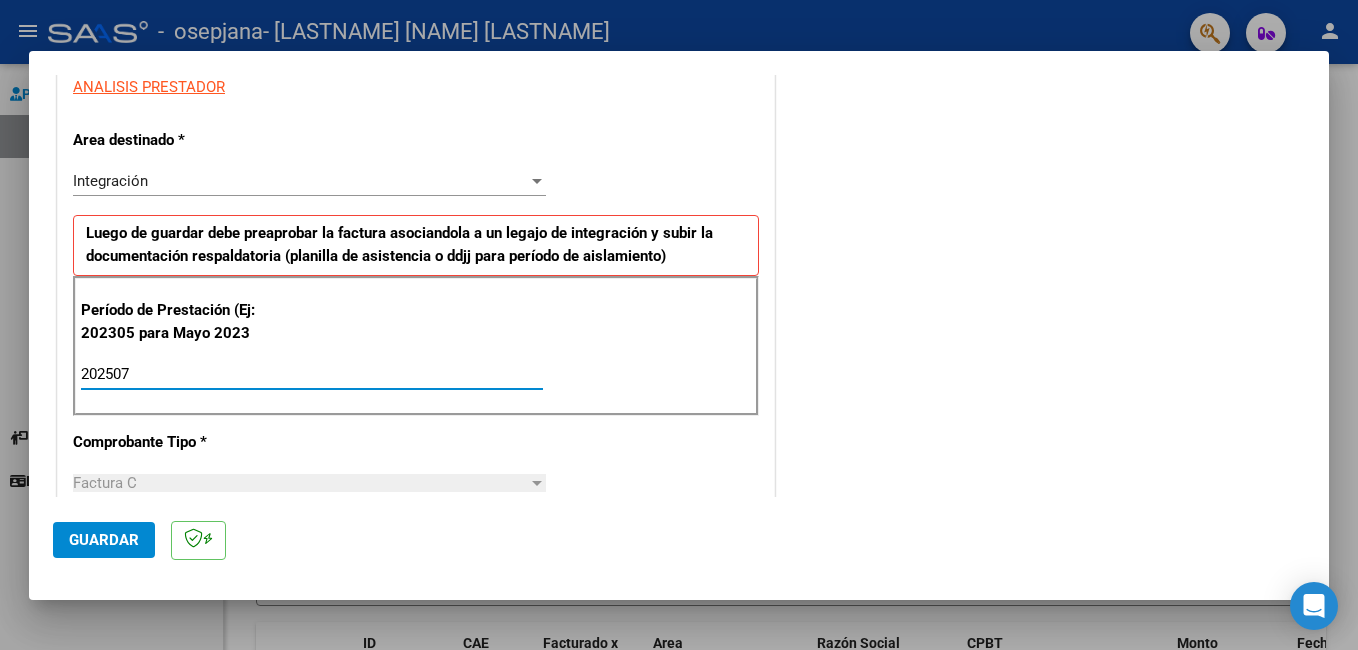 type on "202507" 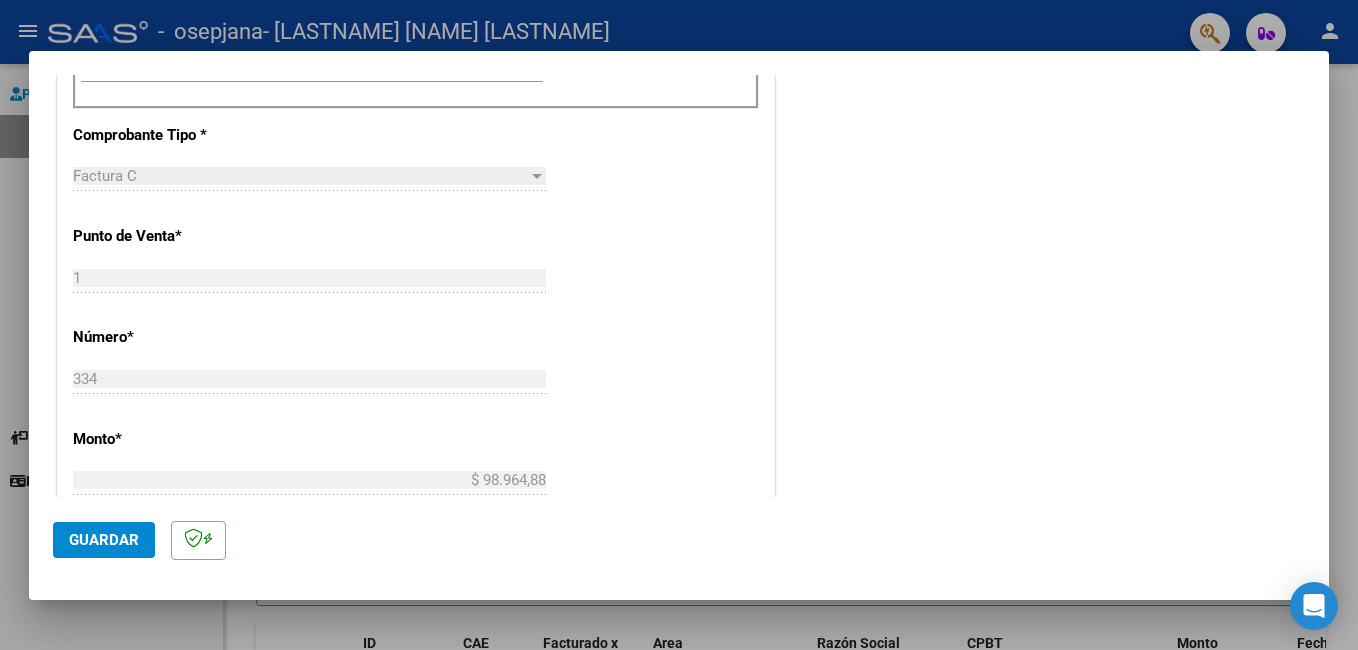 scroll, scrollTop: 760, scrollLeft: 0, axis: vertical 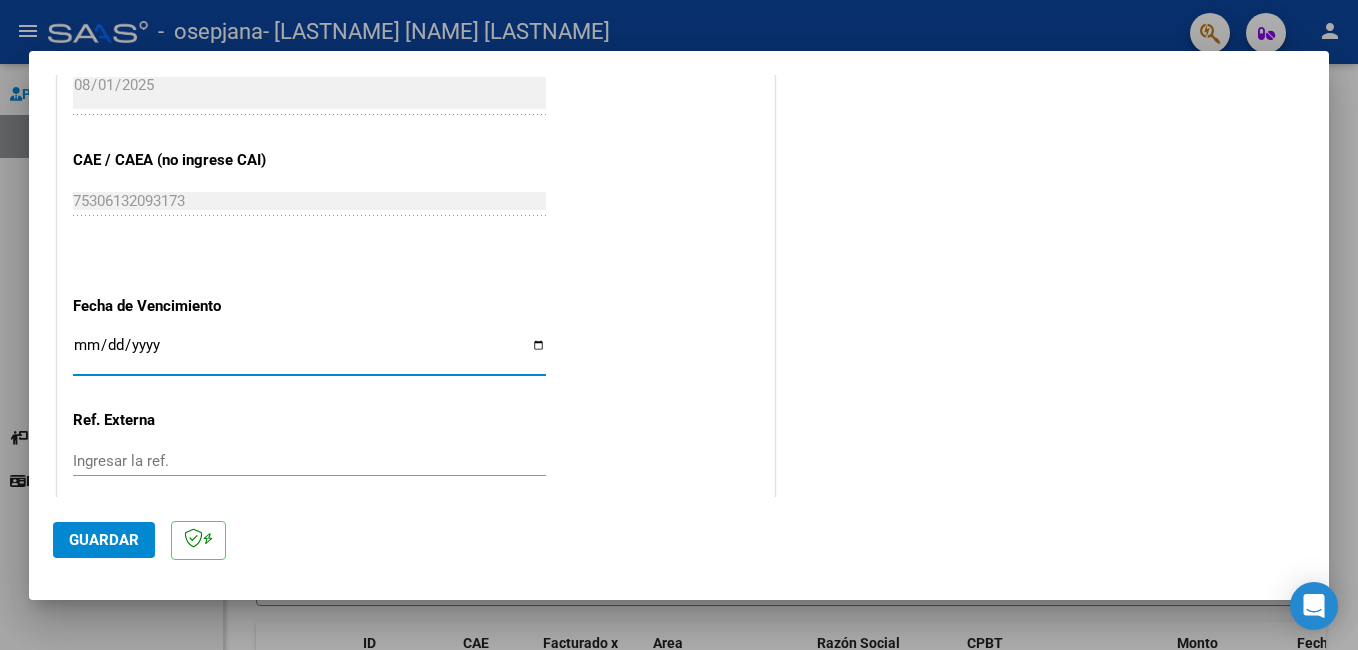 click on "Ingresar la fecha" at bounding box center [309, 353] 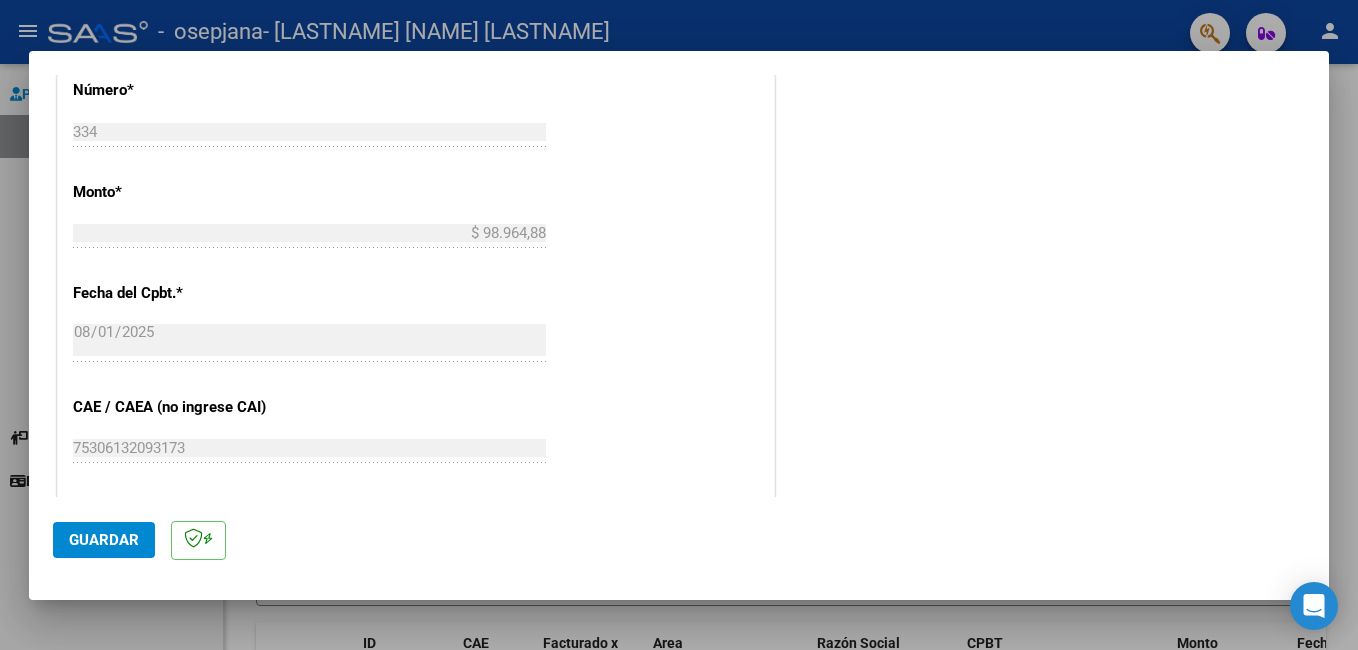 scroll, scrollTop: 1300, scrollLeft: 0, axis: vertical 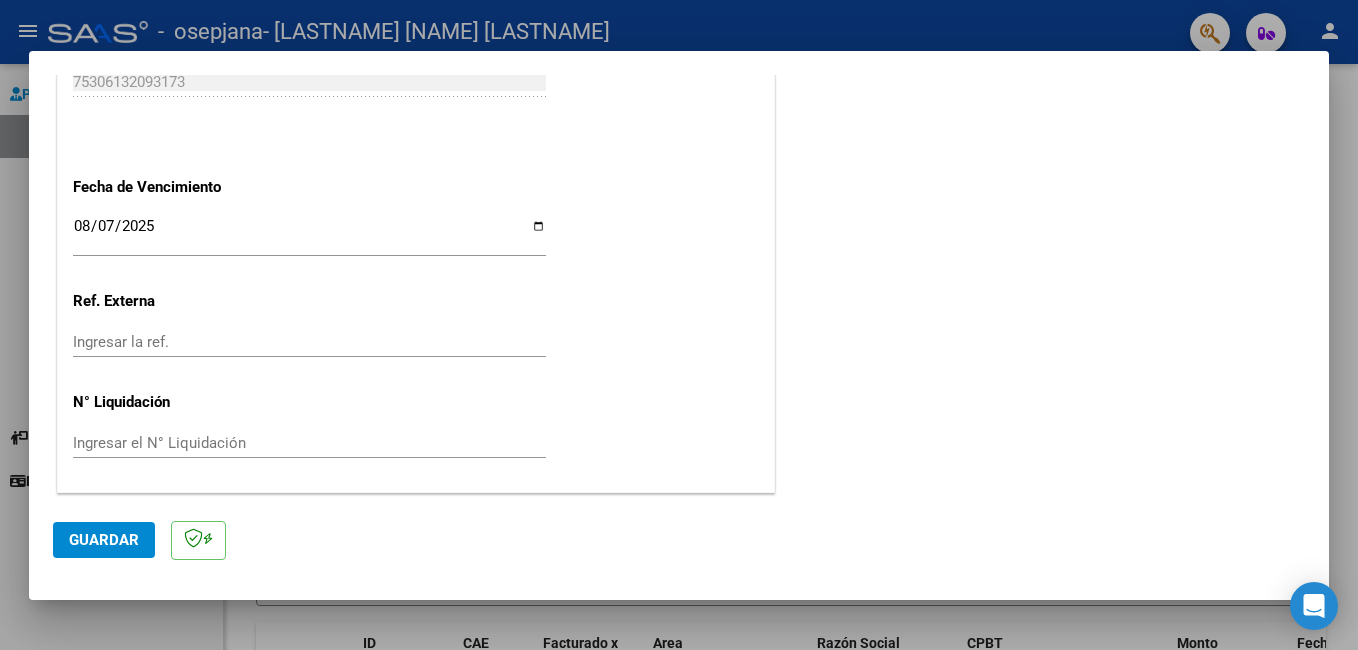 click on "Guardar" 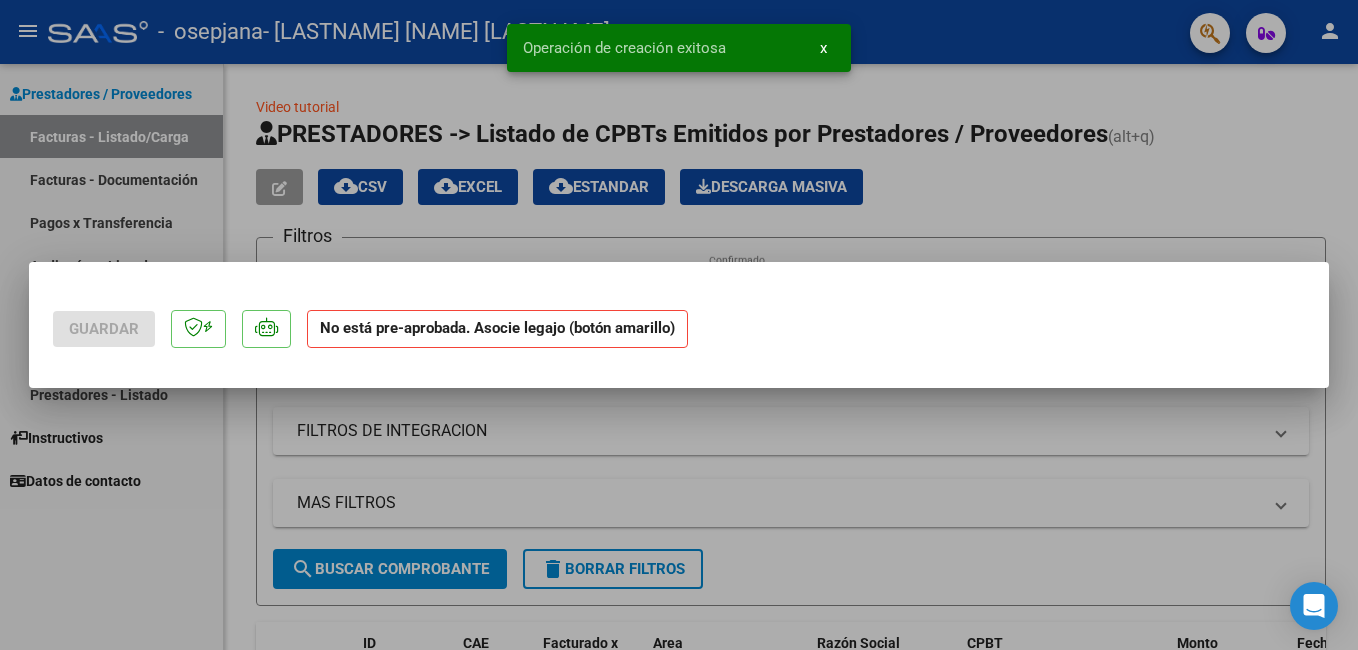 scroll, scrollTop: 0, scrollLeft: 0, axis: both 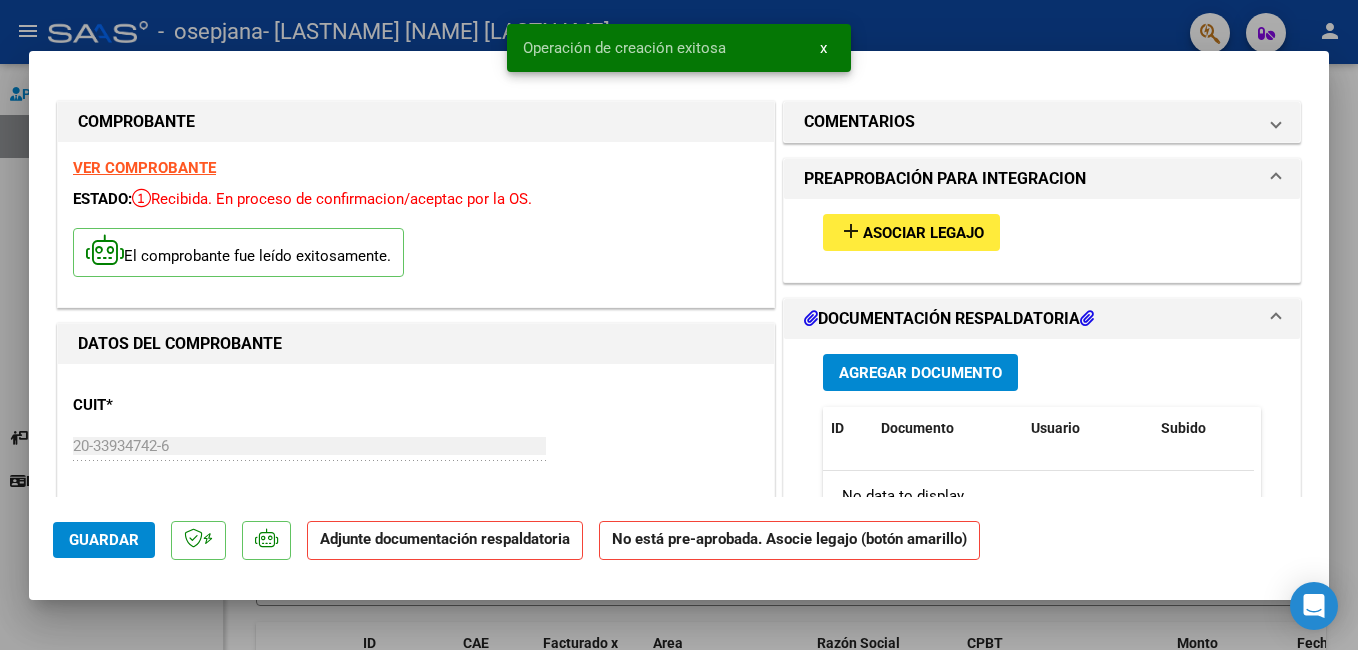 click on "Asociar Legajo" at bounding box center [923, 233] 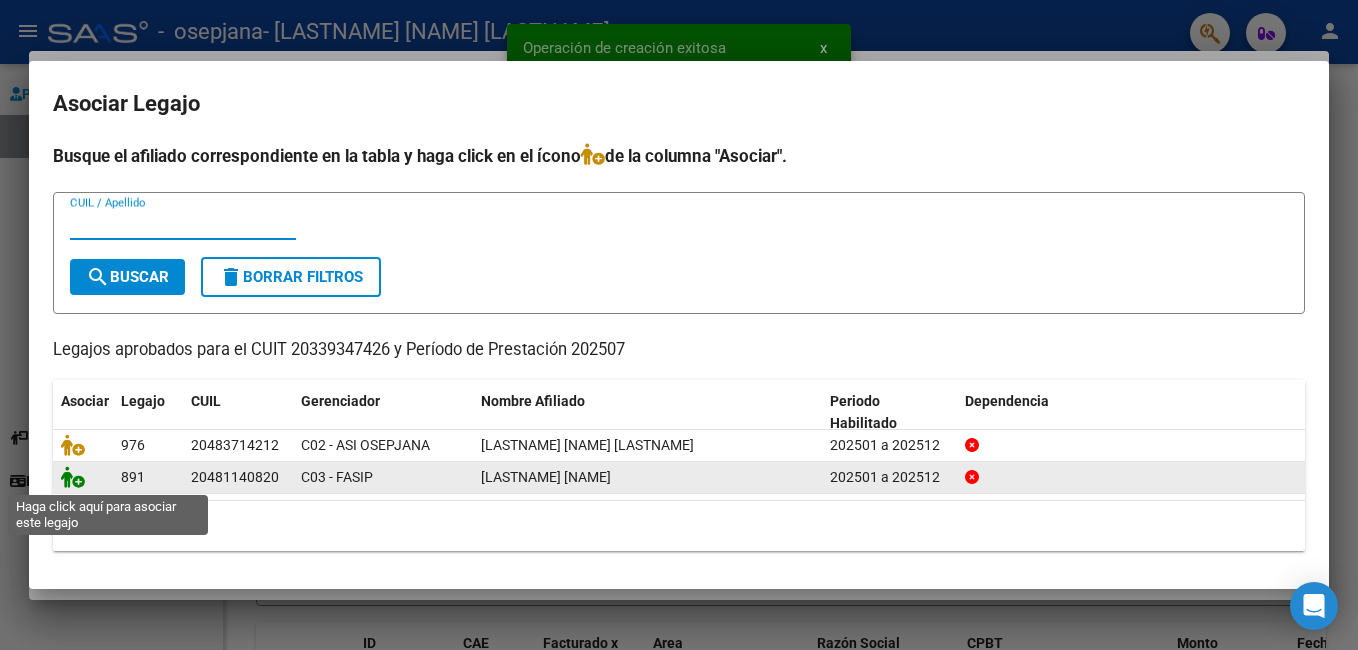 click 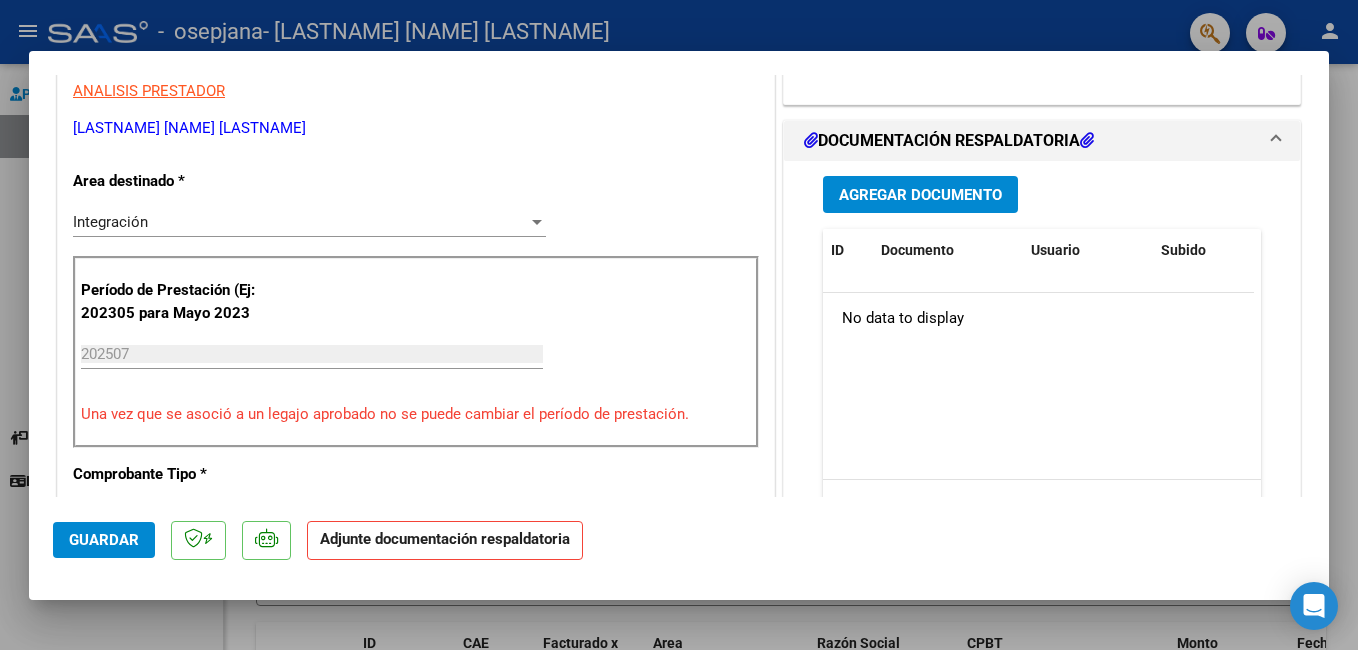 scroll, scrollTop: 434, scrollLeft: 0, axis: vertical 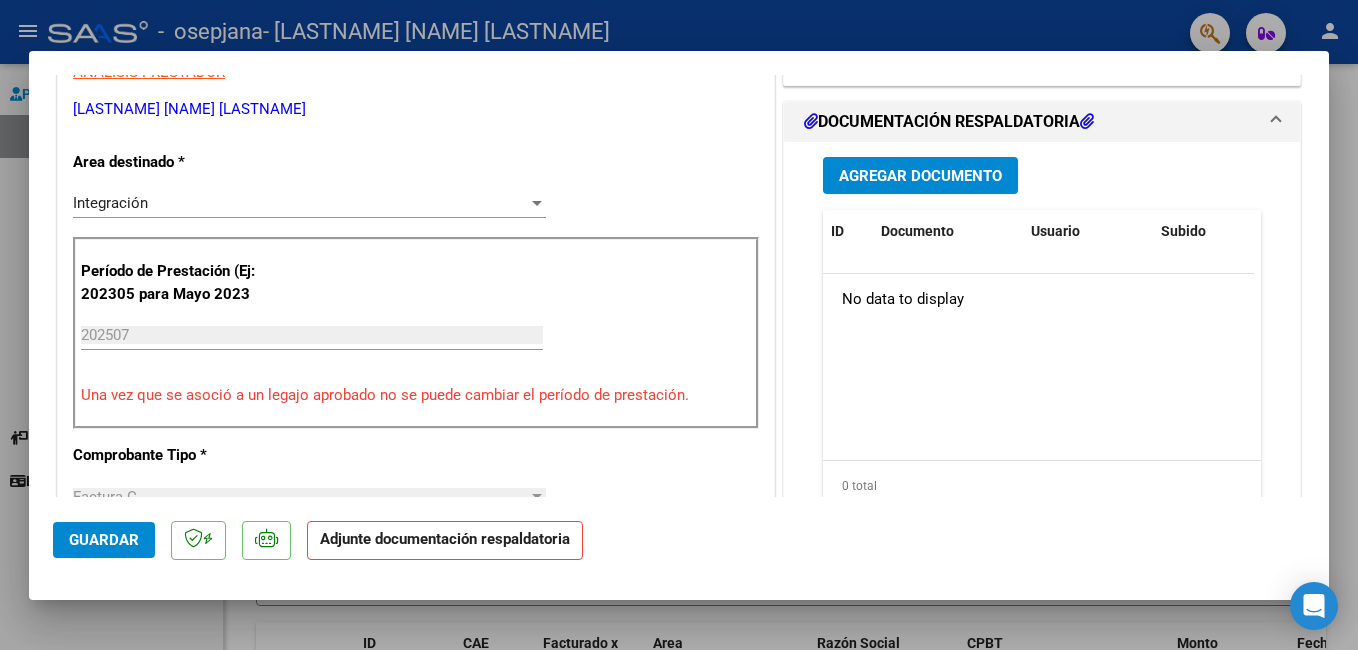 click on "Agregar Documento" at bounding box center (920, 176) 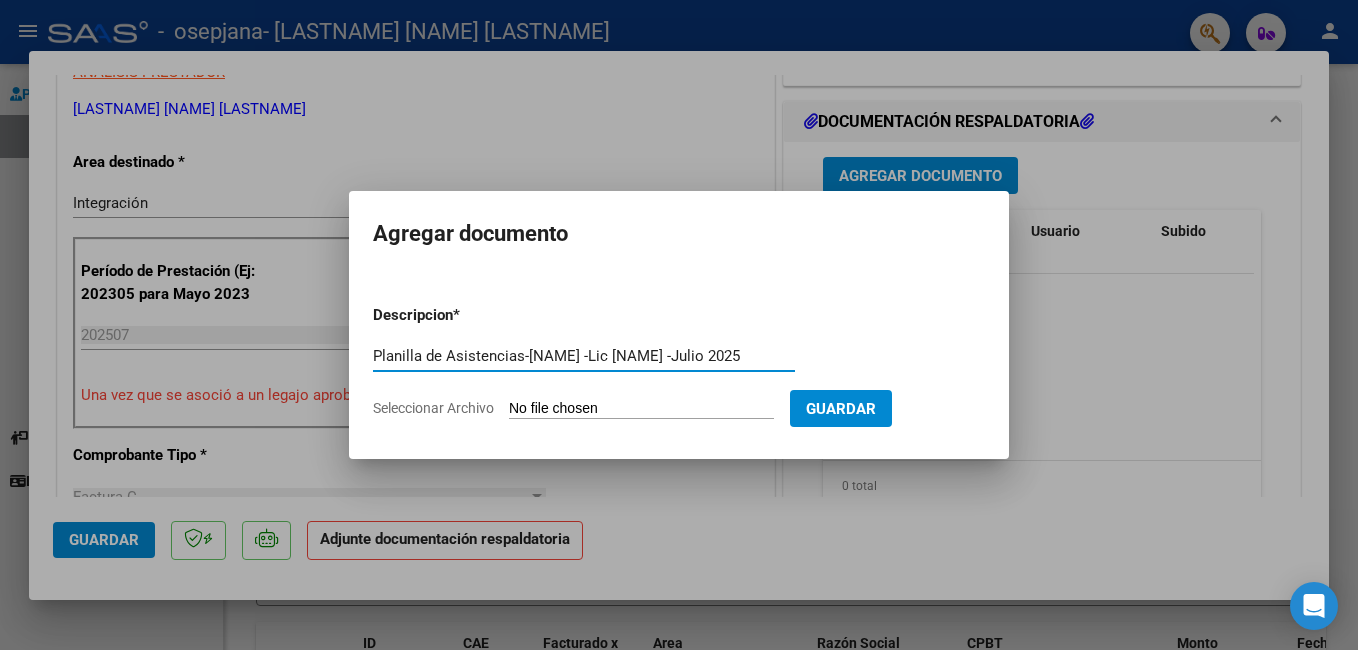 type on "Planilla de Asistencias-[NAME] -Lic [NAME] -Julio 2025" 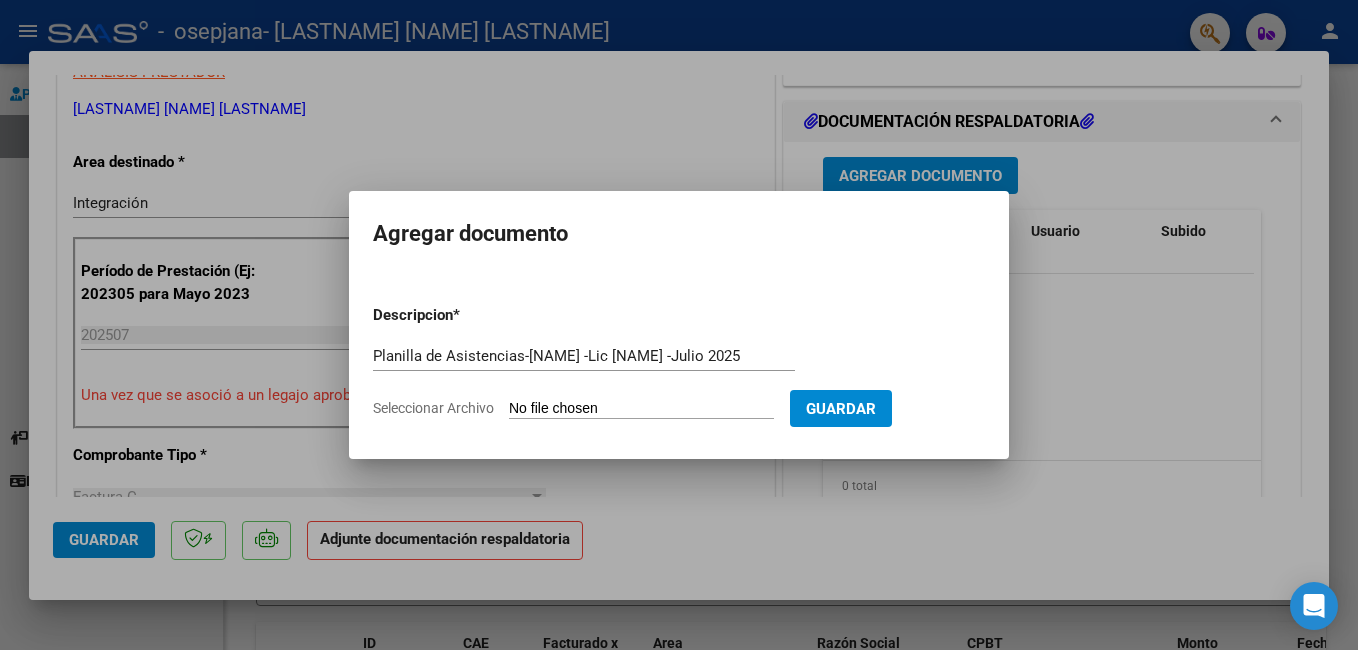 type on "C:\fakepath\Planilla de asistencias-Julio 2025-[NAME] (2).pdf" 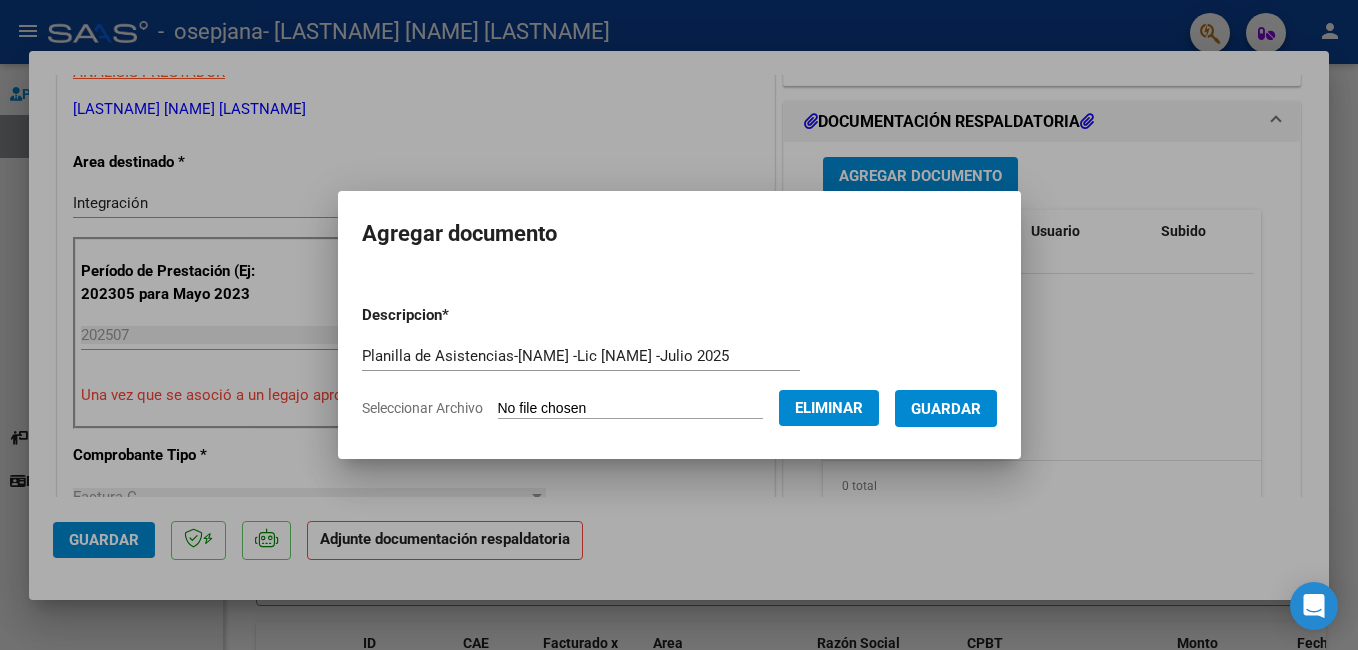 click on "Guardar" at bounding box center (946, 409) 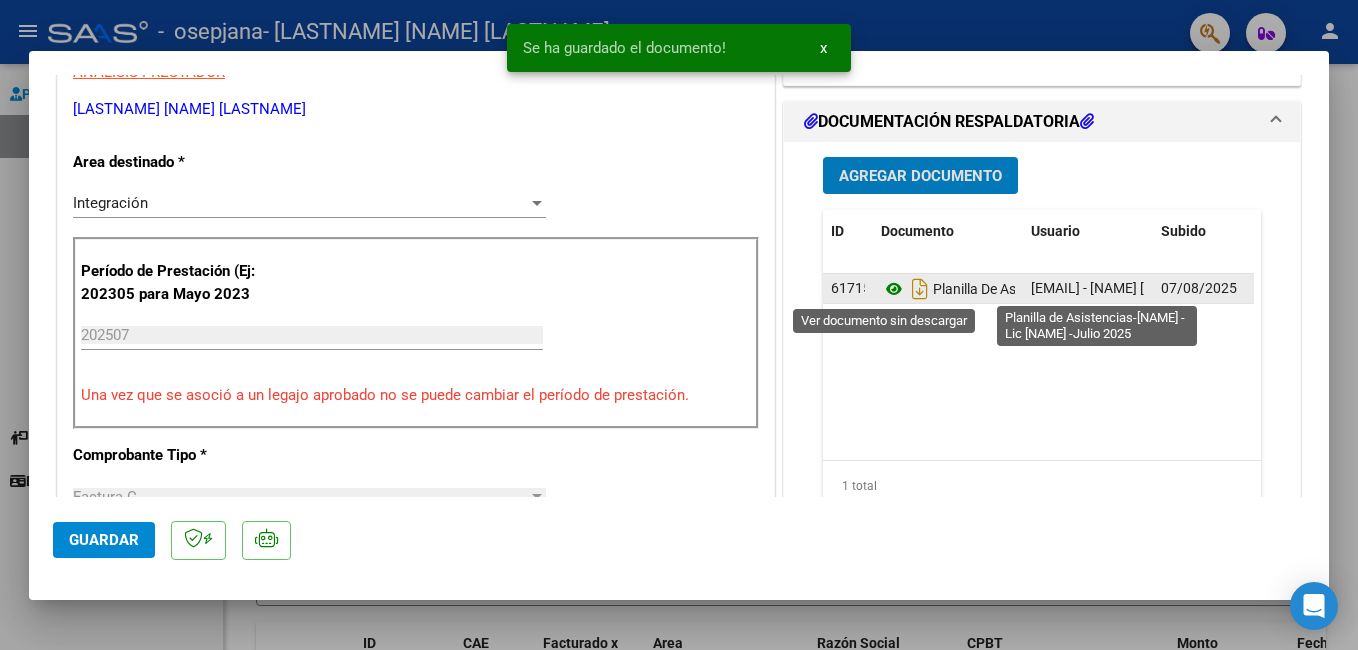 click 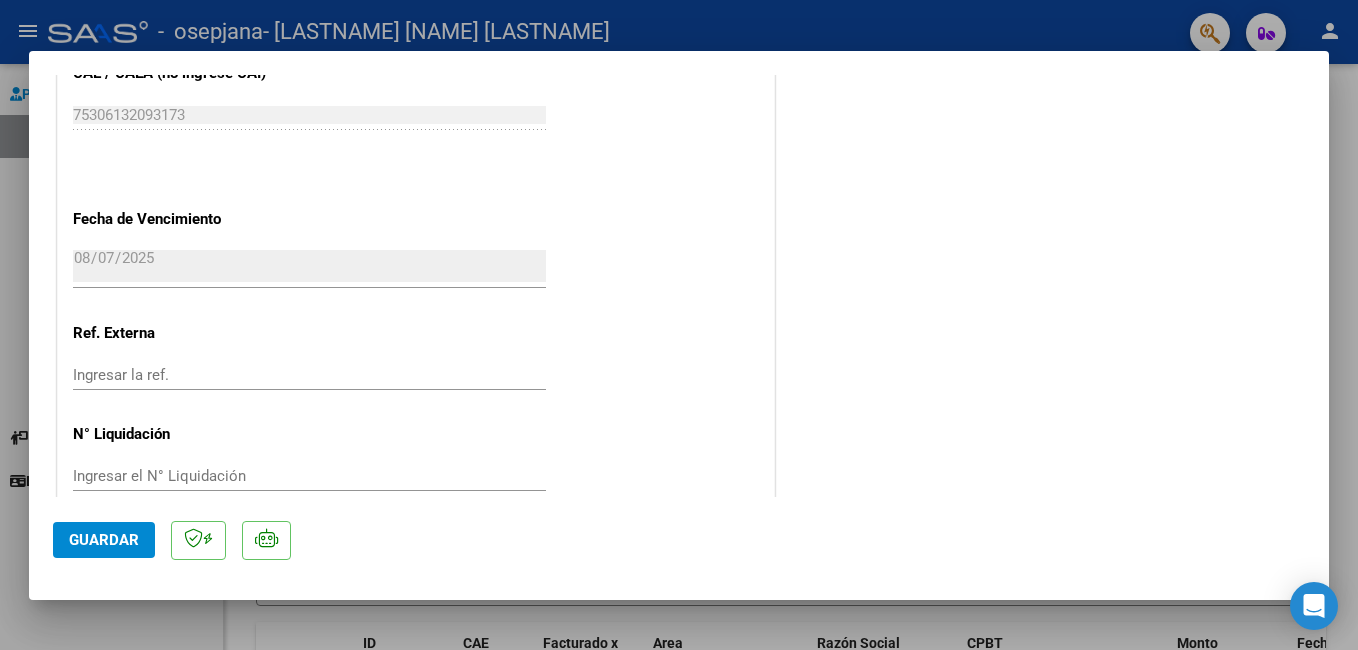 scroll, scrollTop: 1367, scrollLeft: 0, axis: vertical 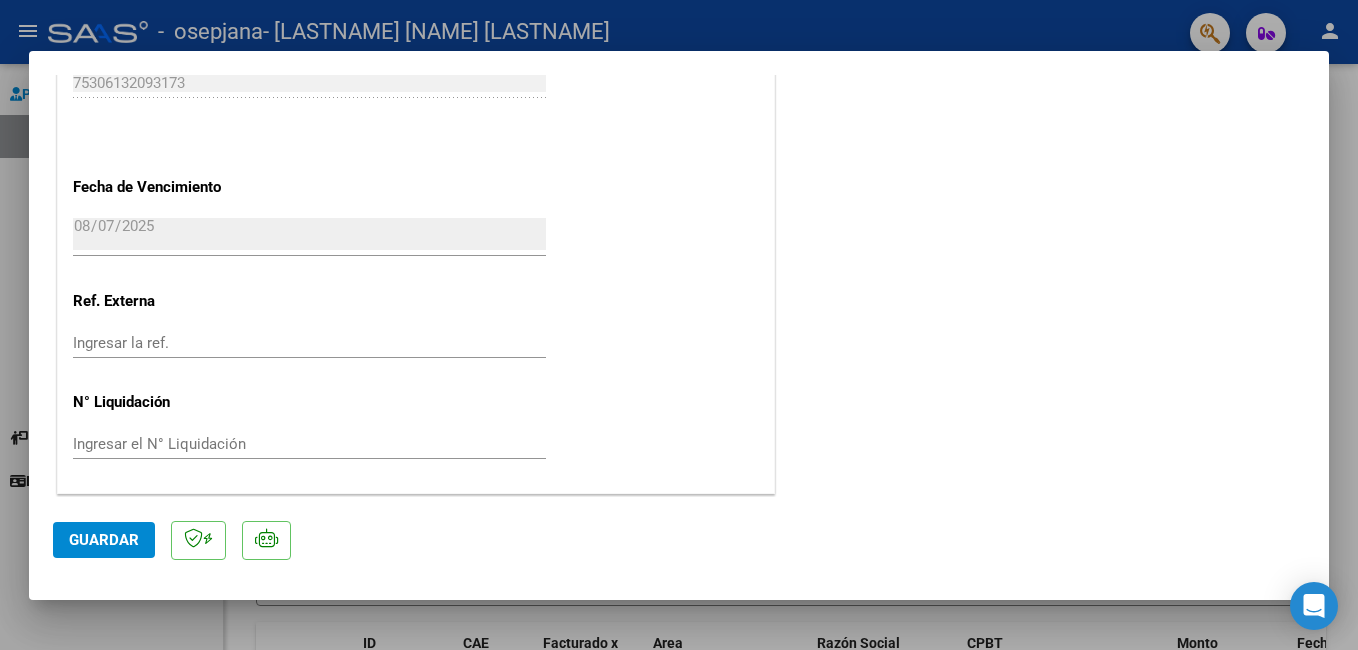 click on "Guardar" 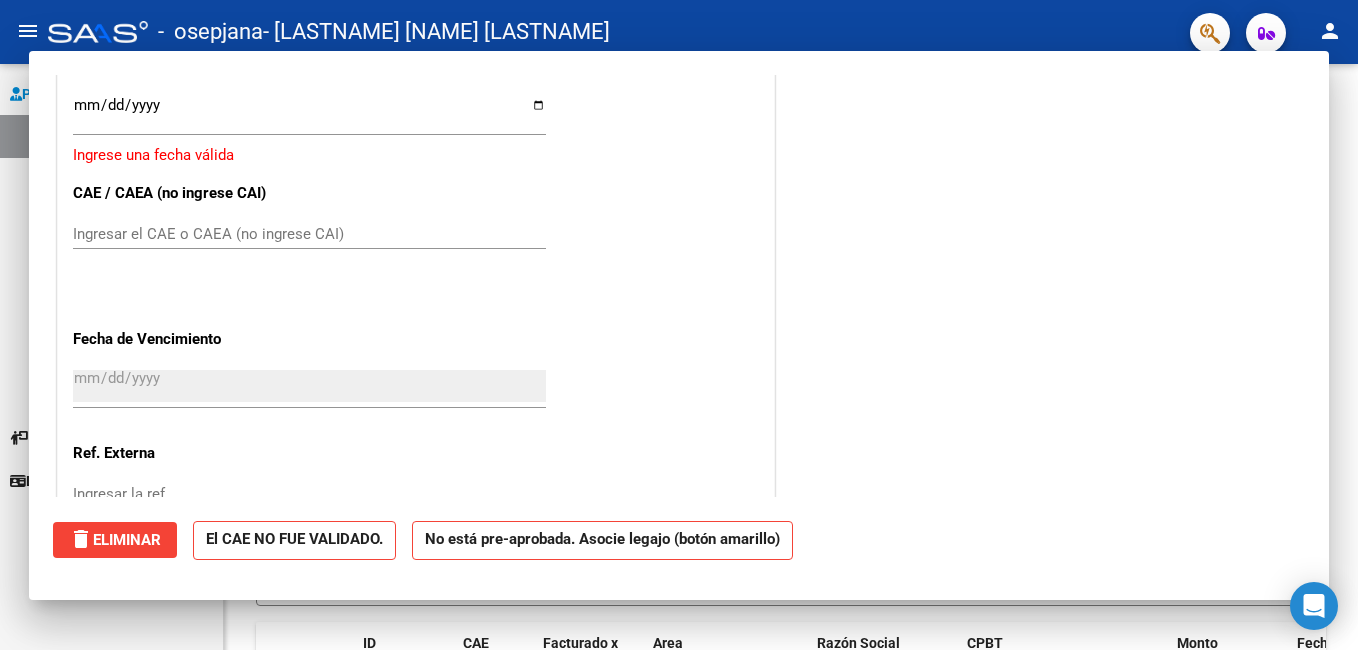 scroll, scrollTop: 0, scrollLeft: 0, axis: both 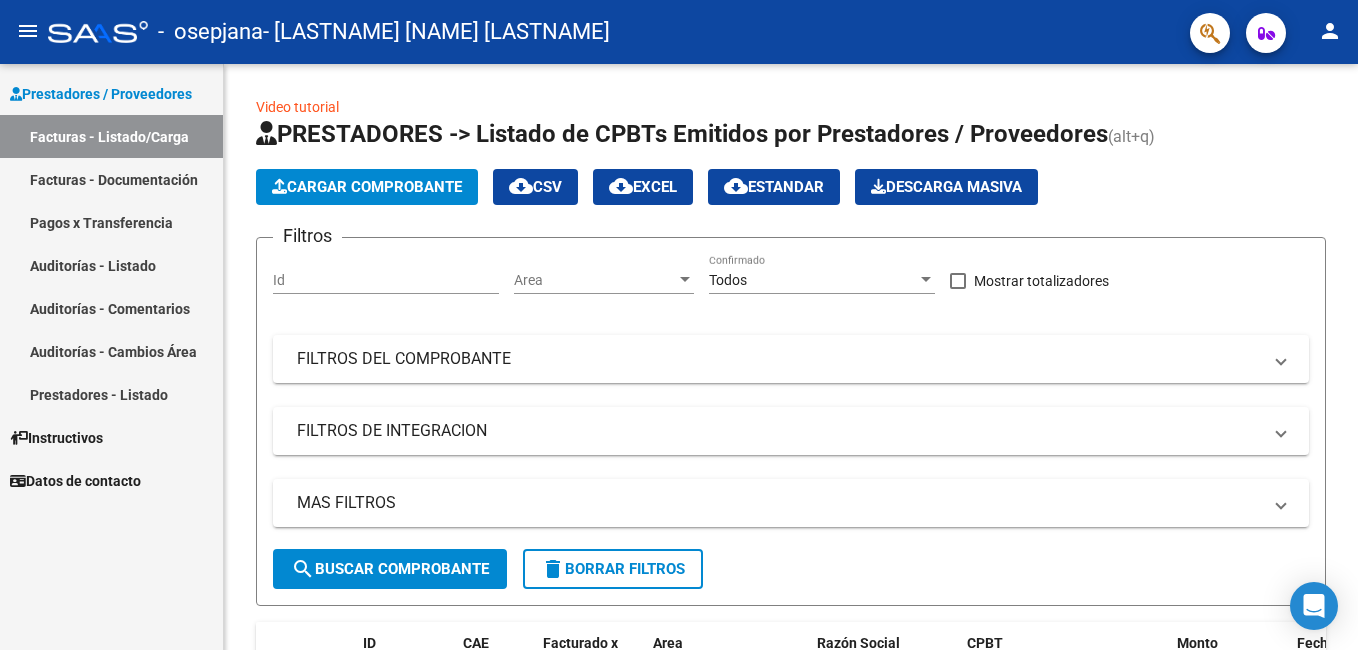 click on "Facturas - Documentación" at bounding box center (111, 179) 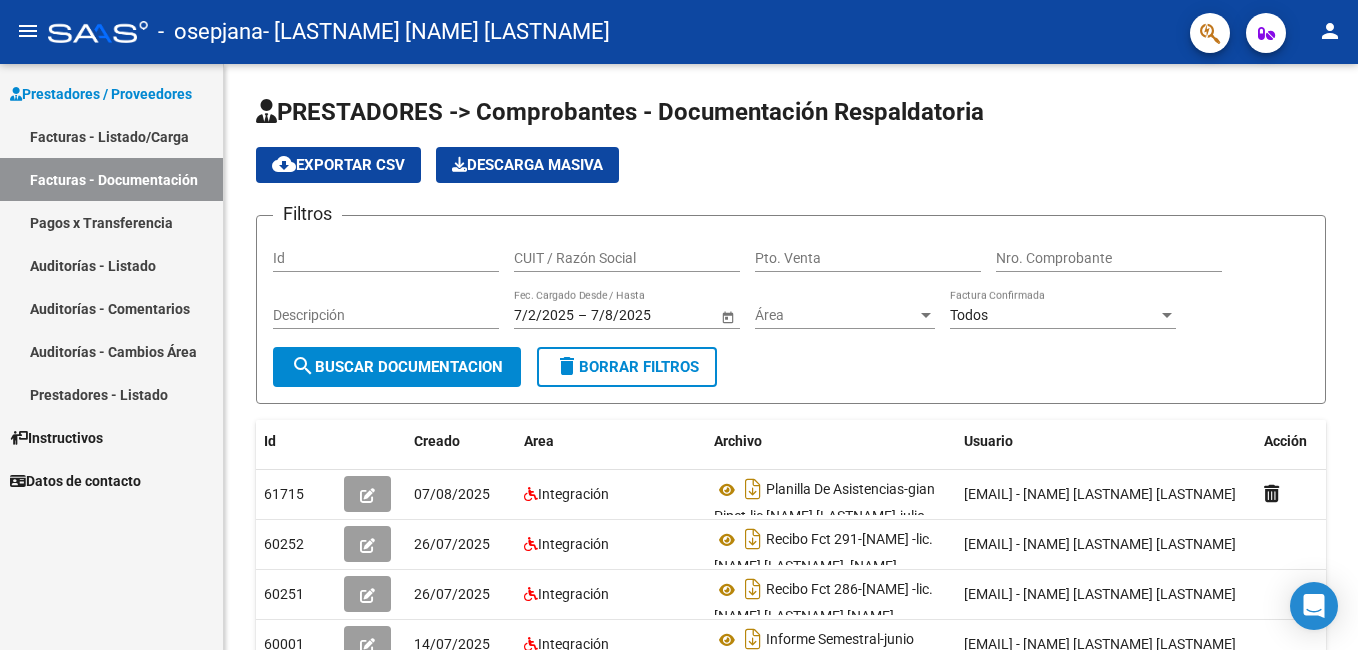 click on "Facturas - Listado/Carga" at bounding box center (111, 136) 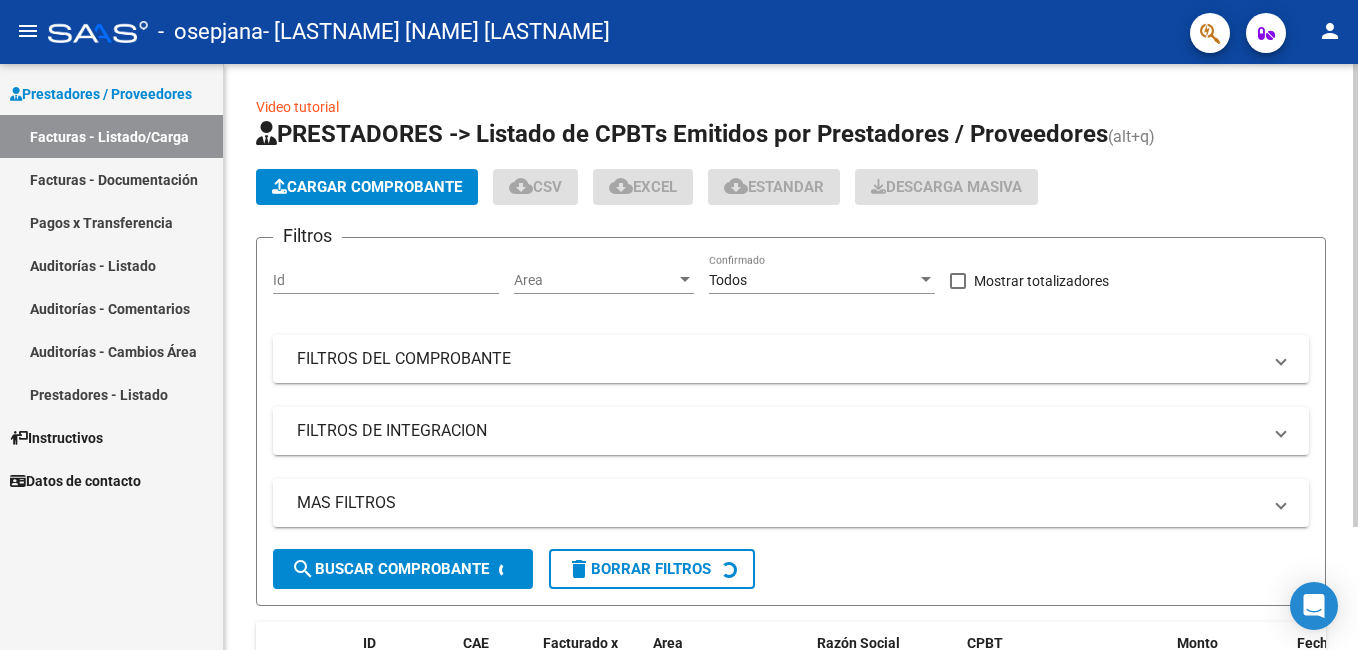 click on "Cargar Comprobante" 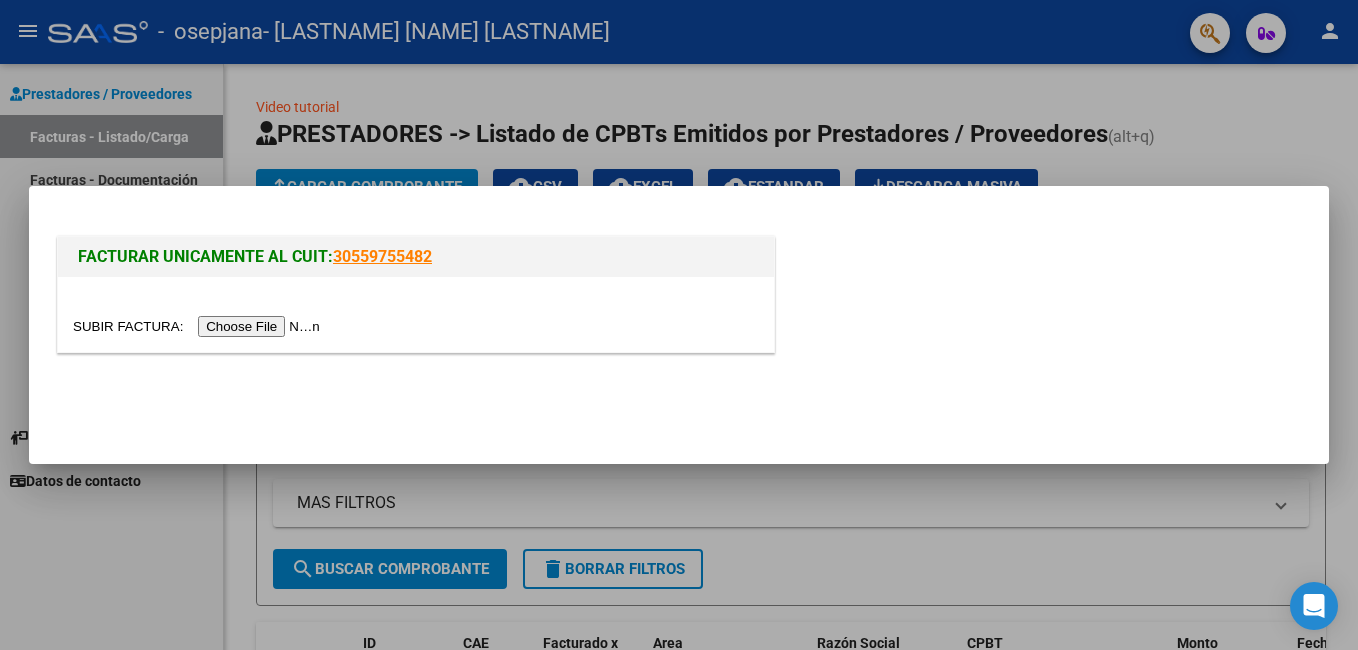 click at bounding box center (199, 326) 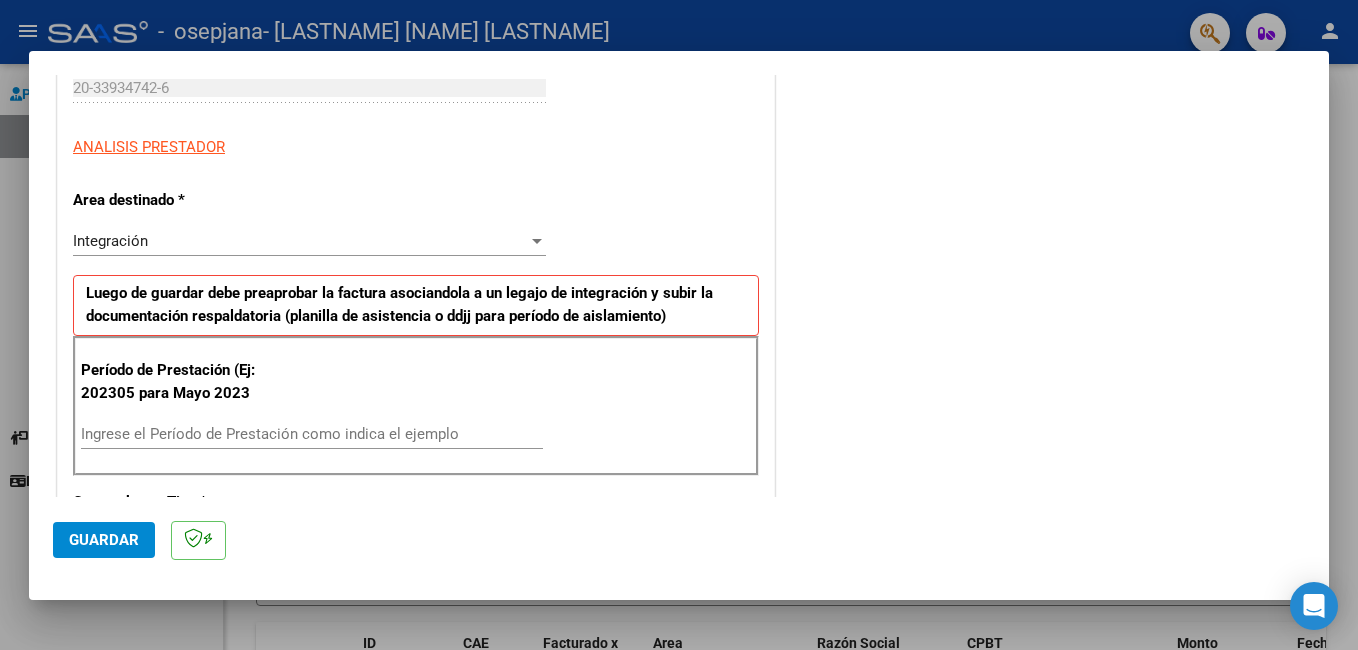 scroll, scrollTop: 417, scrollLeft: 0, axis: vertical 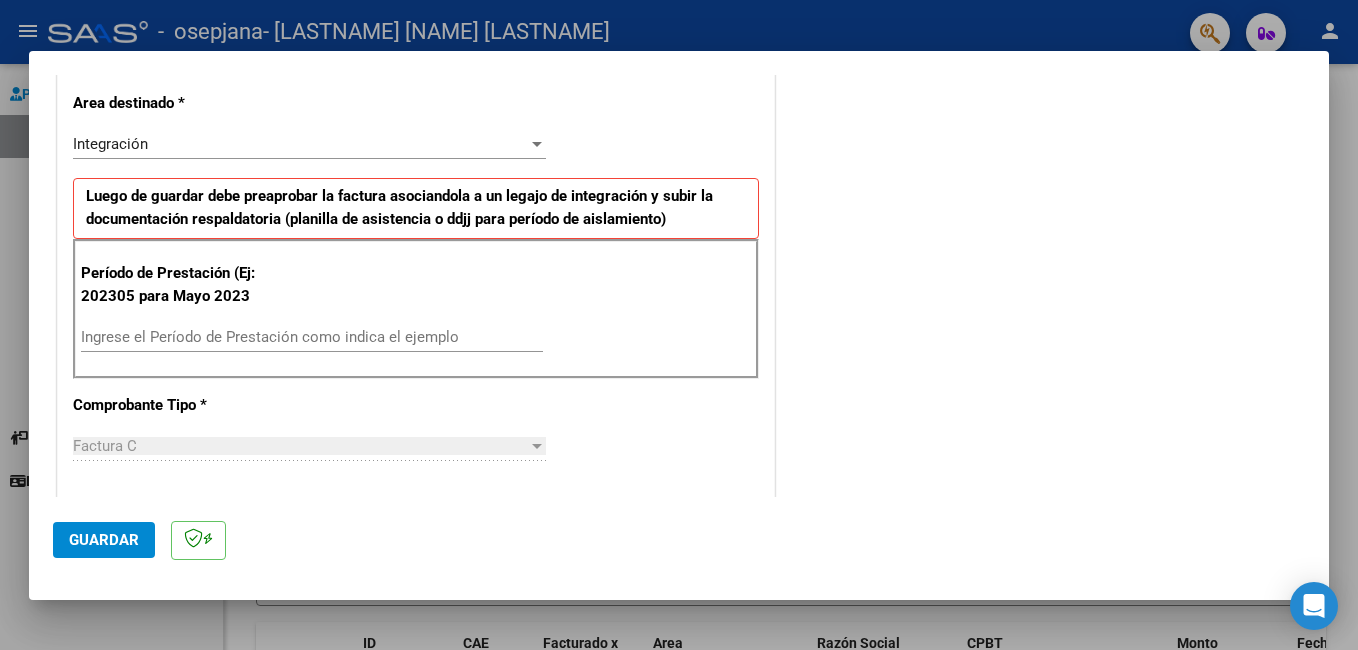 click on "Ingrese el Período de Prestación como indica el ejemplo" at bounding box center [312, 337] 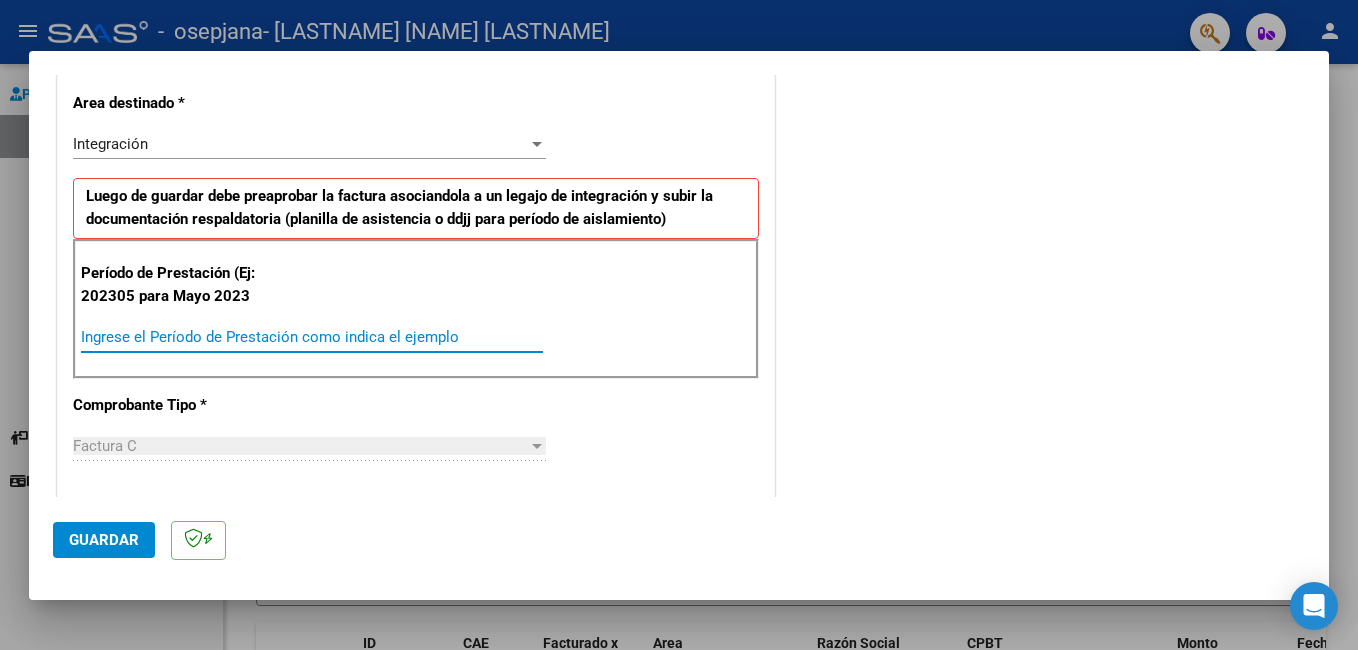 click on "Ingrese el Período de Prestación como indica el ejemplo" at bounding box center (312, 337) 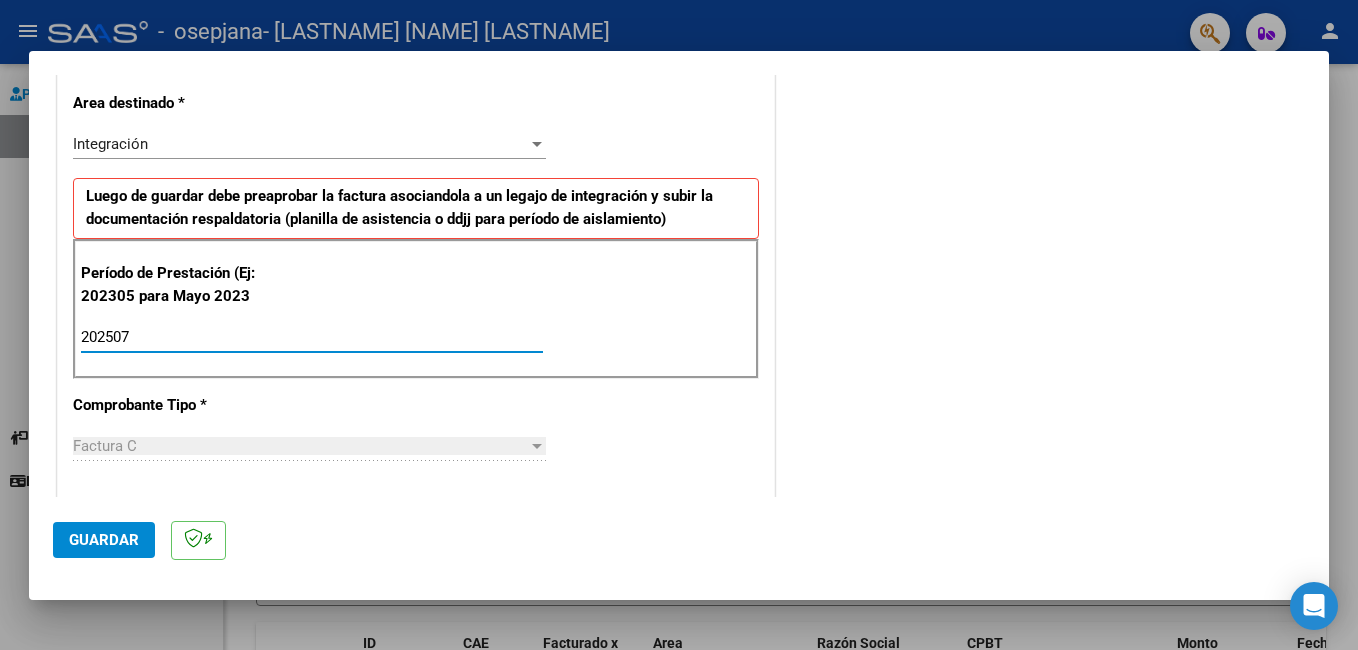 type on "202507" 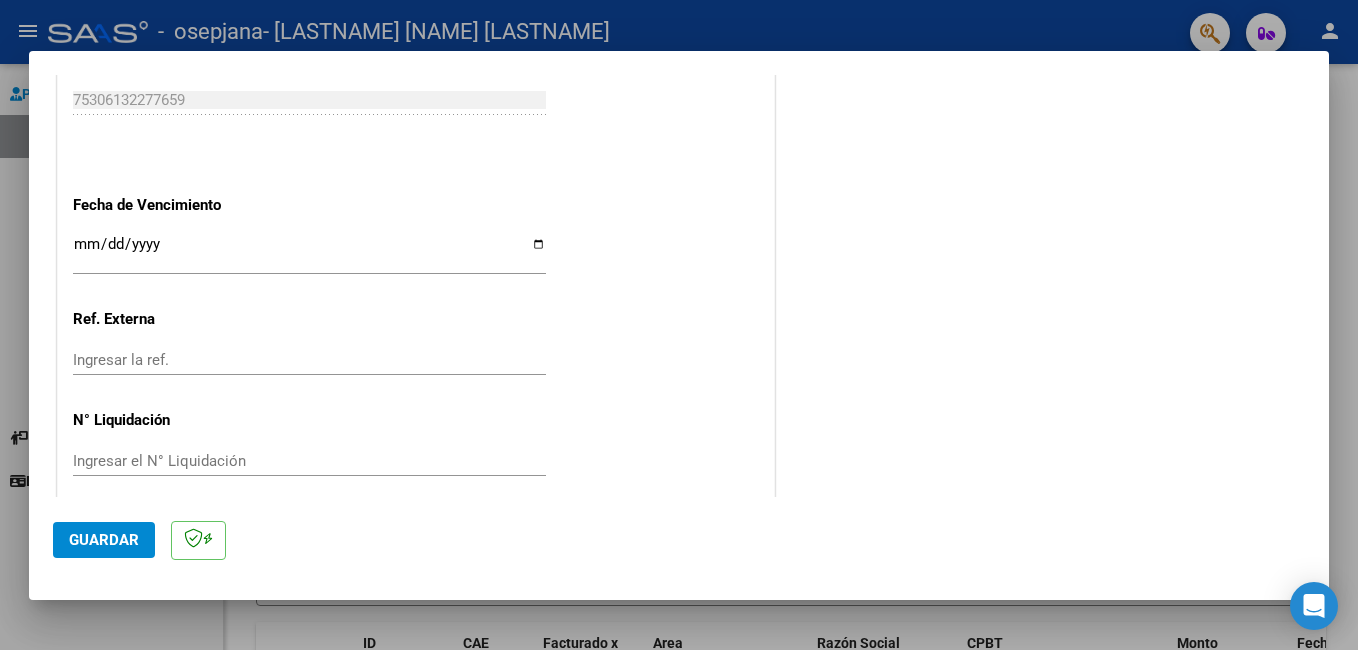 scroll, scrollTop: 1295, scrollLeft: 0, axis: vertical 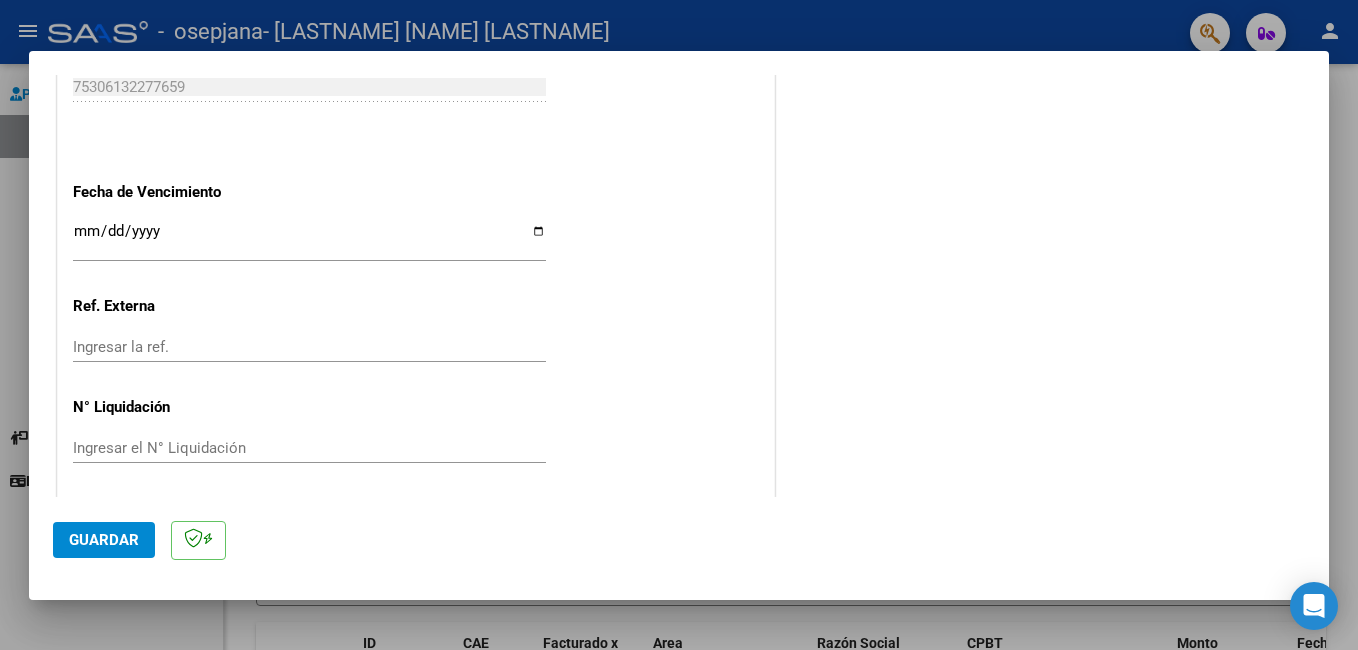 click on "Ingresar la fecha" at bounding box center (309, 239) 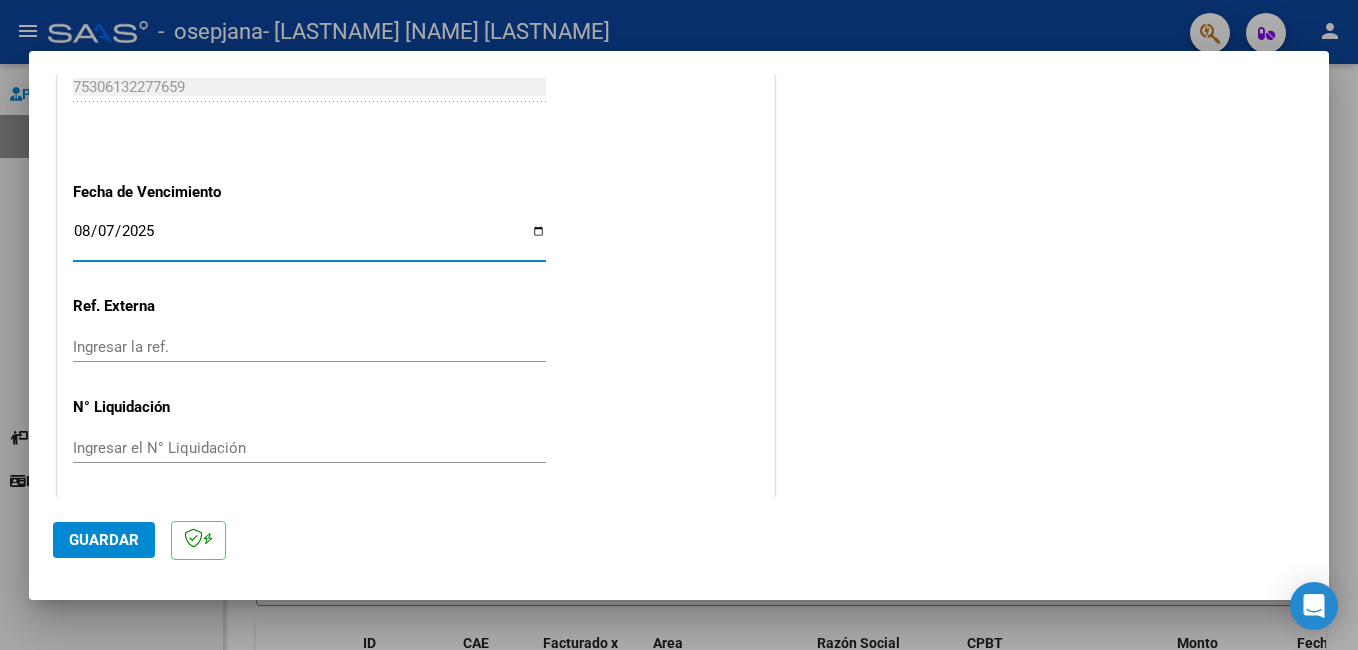 type on "2025-08-07" 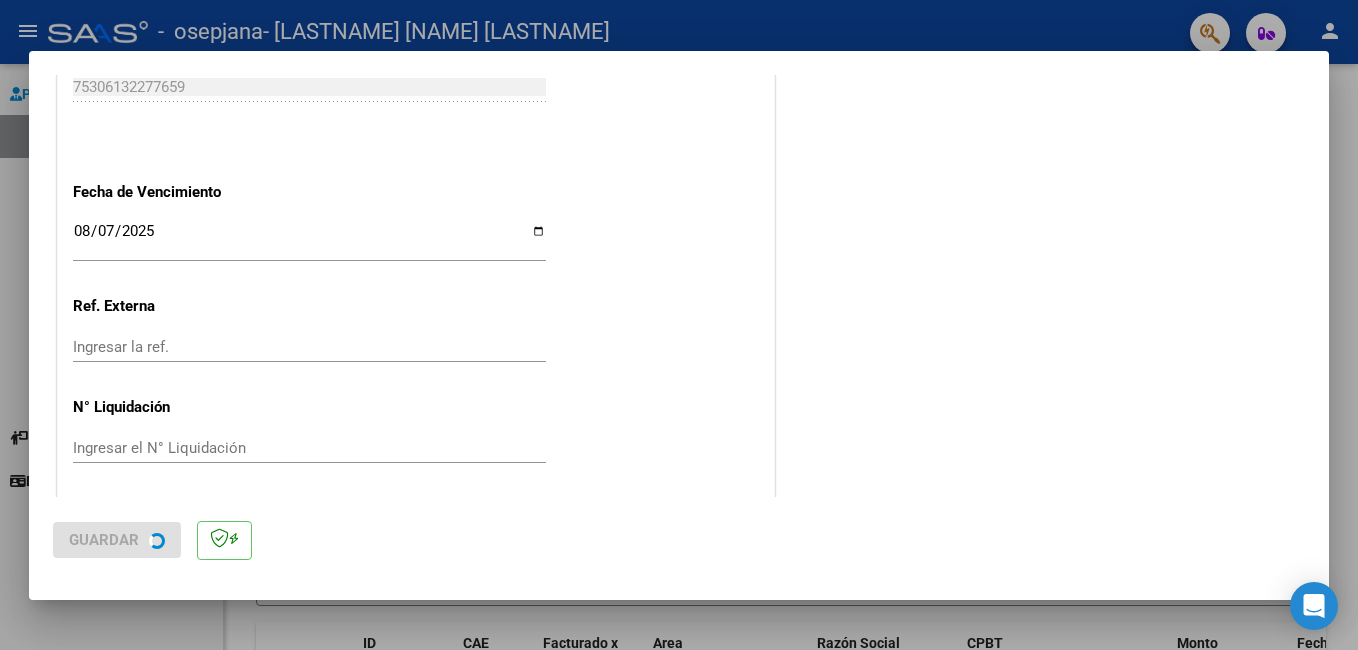 scroll, scrollTop: 0, scrollLeft: 0, axis: both 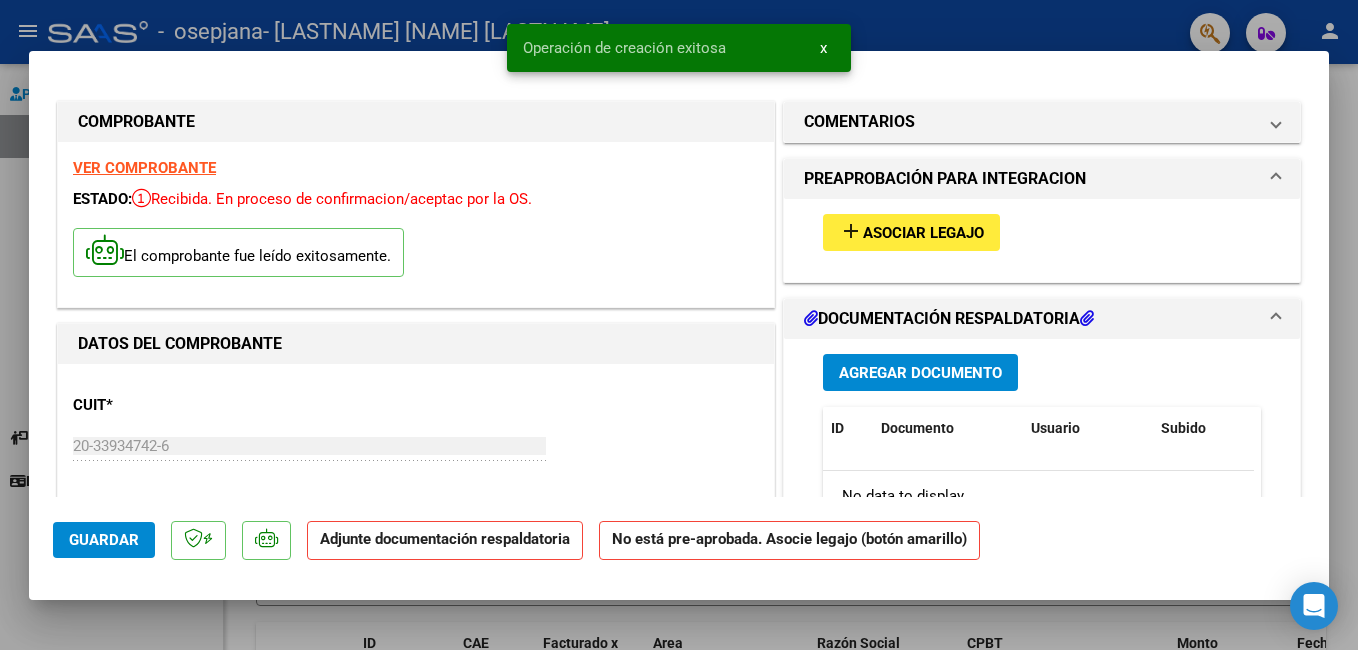 click on "Asociar Legajo" at bounding box center (923, 233) 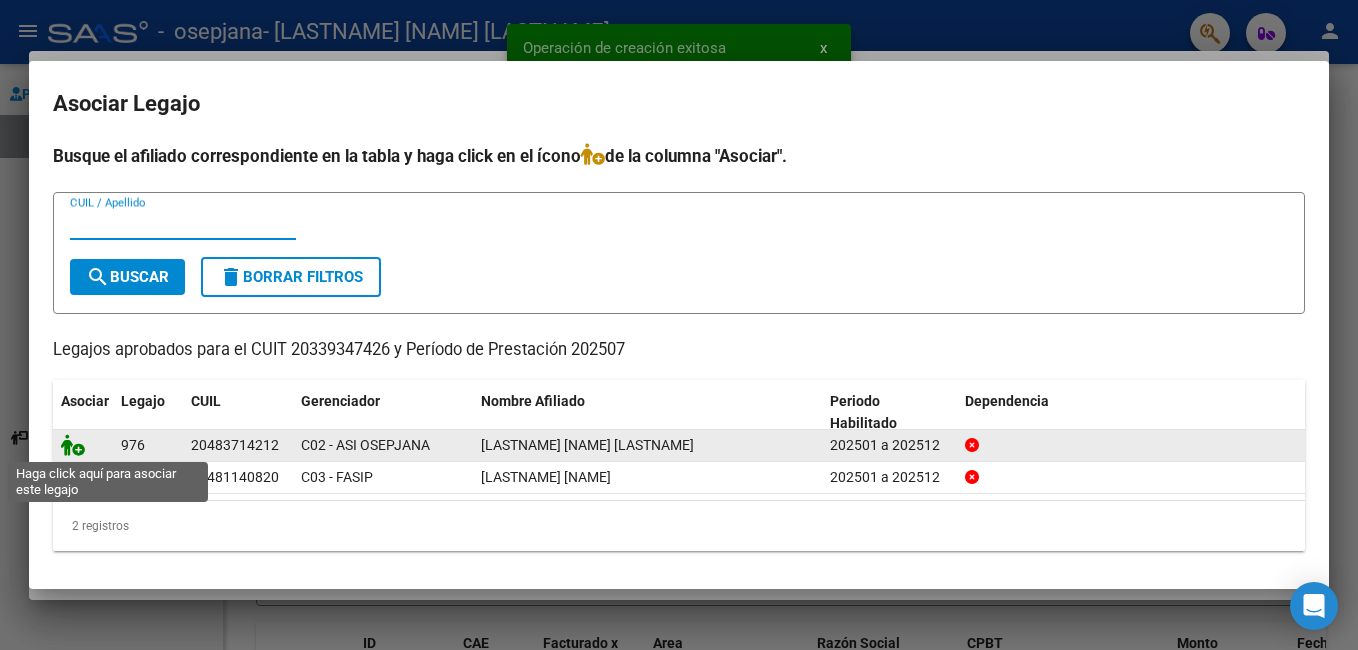 click 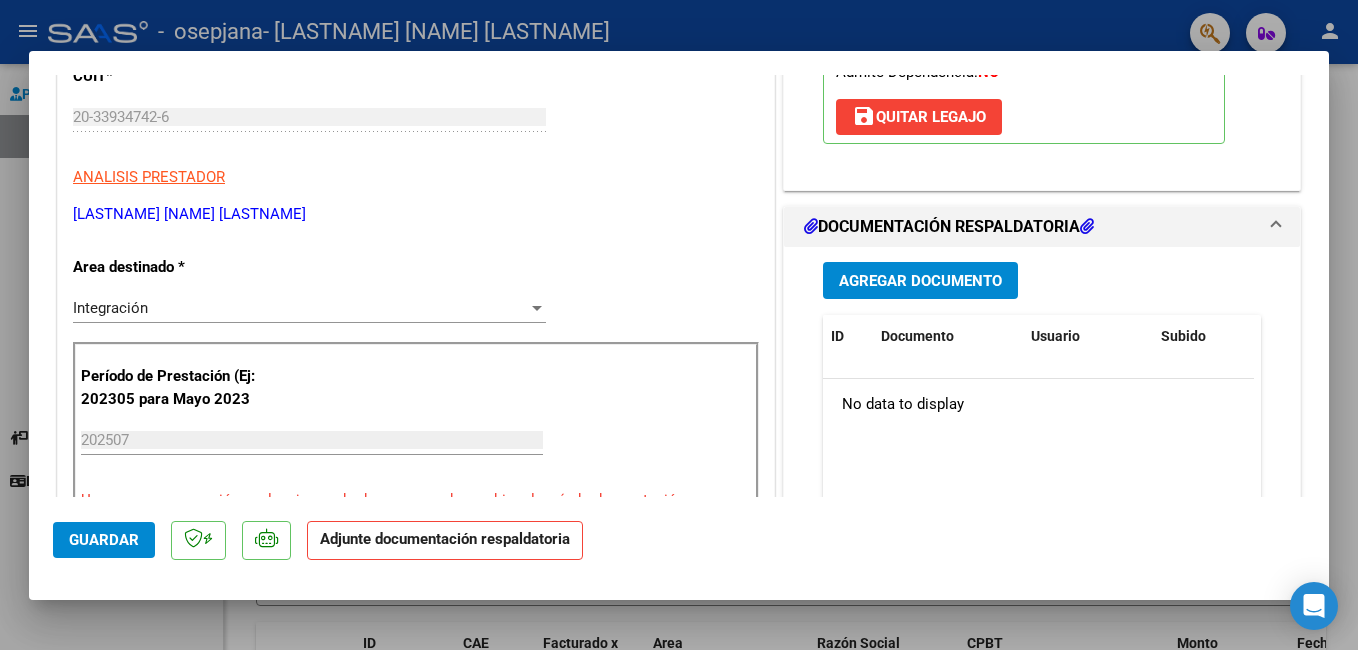 scroll, scrollTop: 496, scrollLeft: 0, axis: vertical 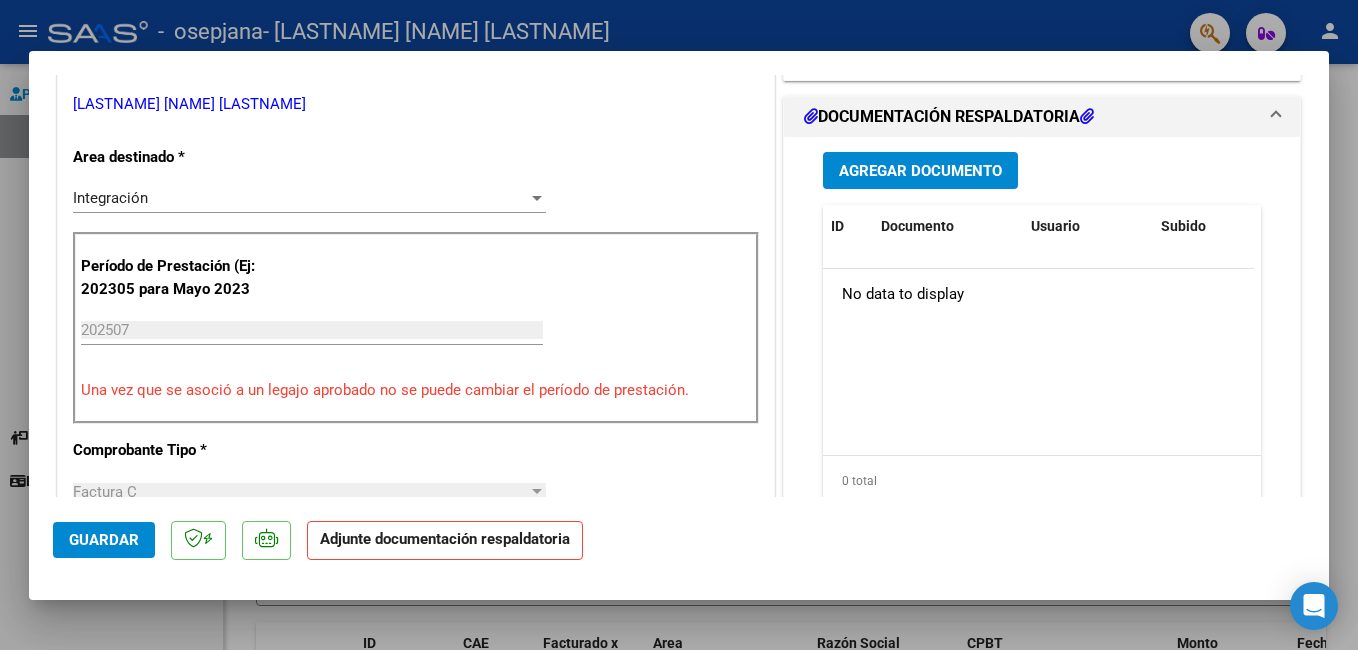 click on "Agregar Documento" at bounding box center [920, 171] 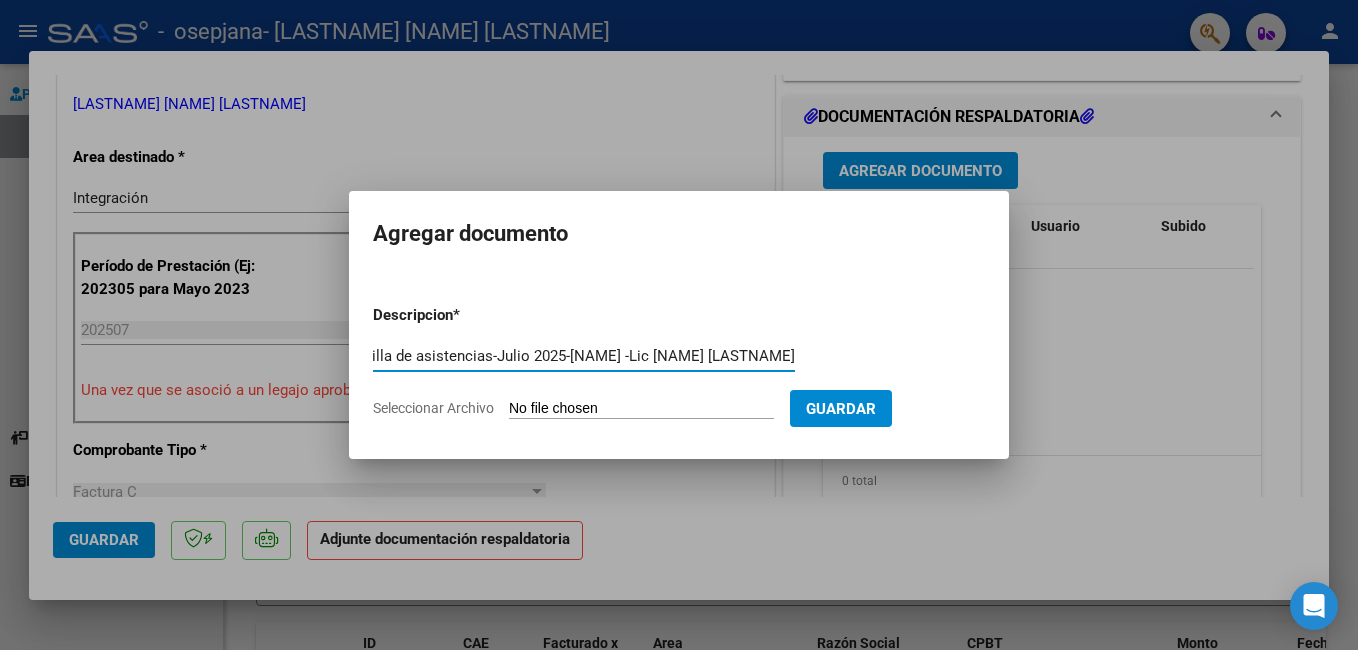 scroll, scrollTop: 0, scrollLeft: 59, axis: horizontal 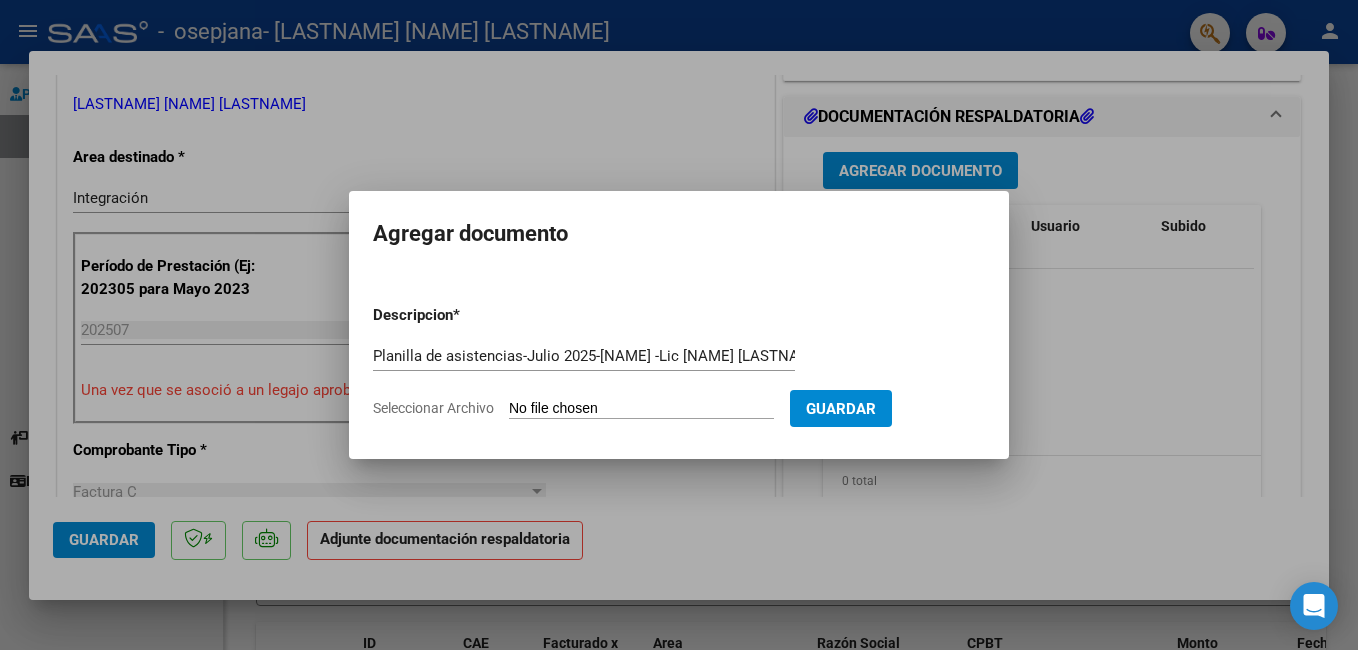 type on "C:\fakepath\Planilla de asistencias-Julio 2025-[NAME].pdf" 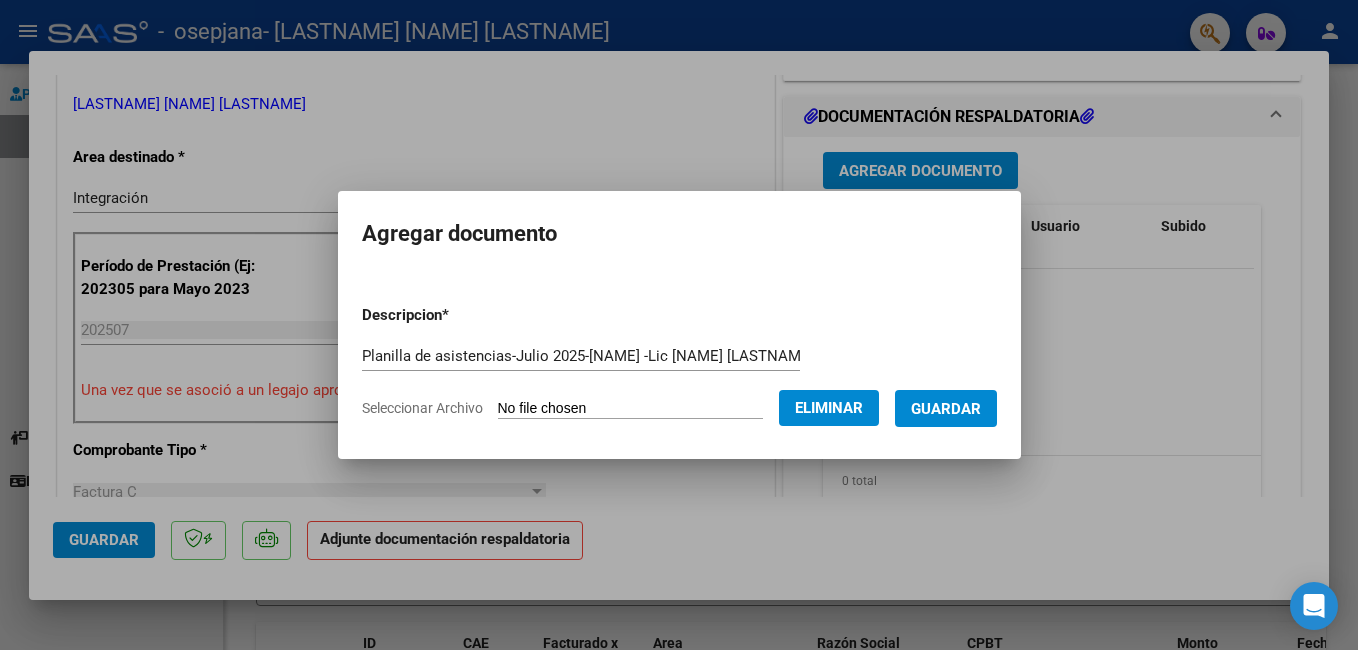 click on "Guardar" at bounding box center (946, 409) 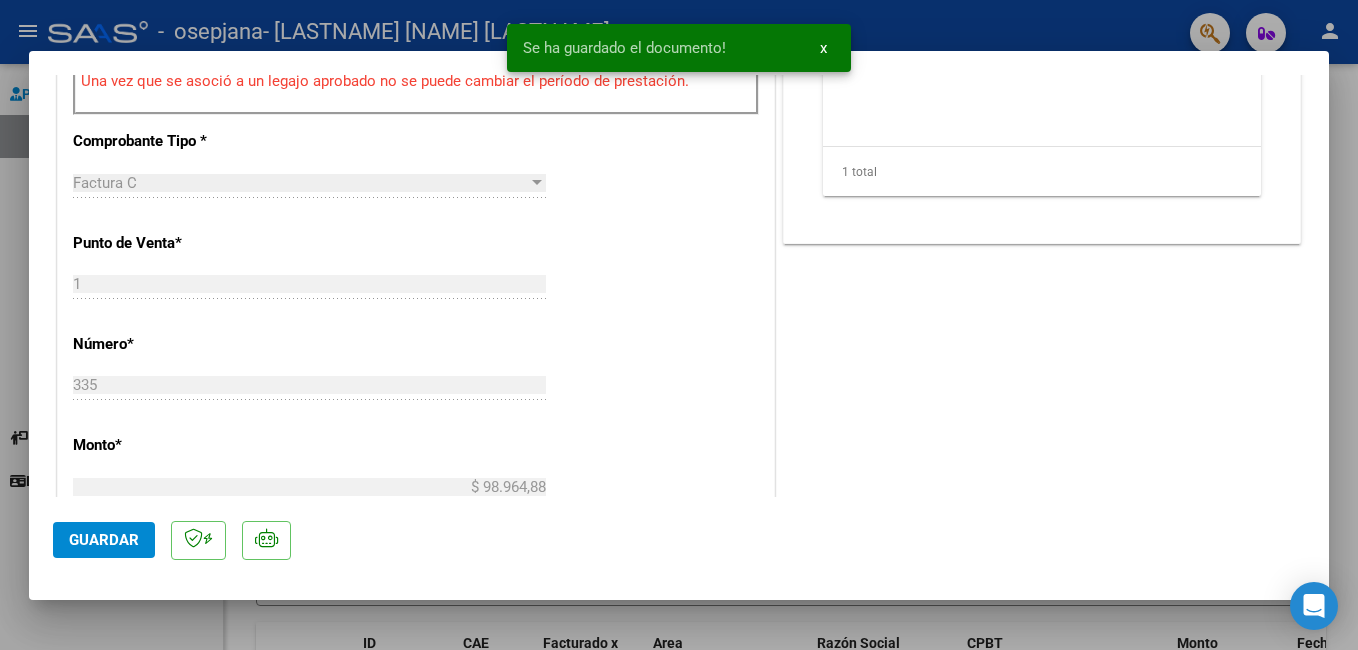 scroll, scrollTop: 924, scrollLeft: 0, axis: vertical 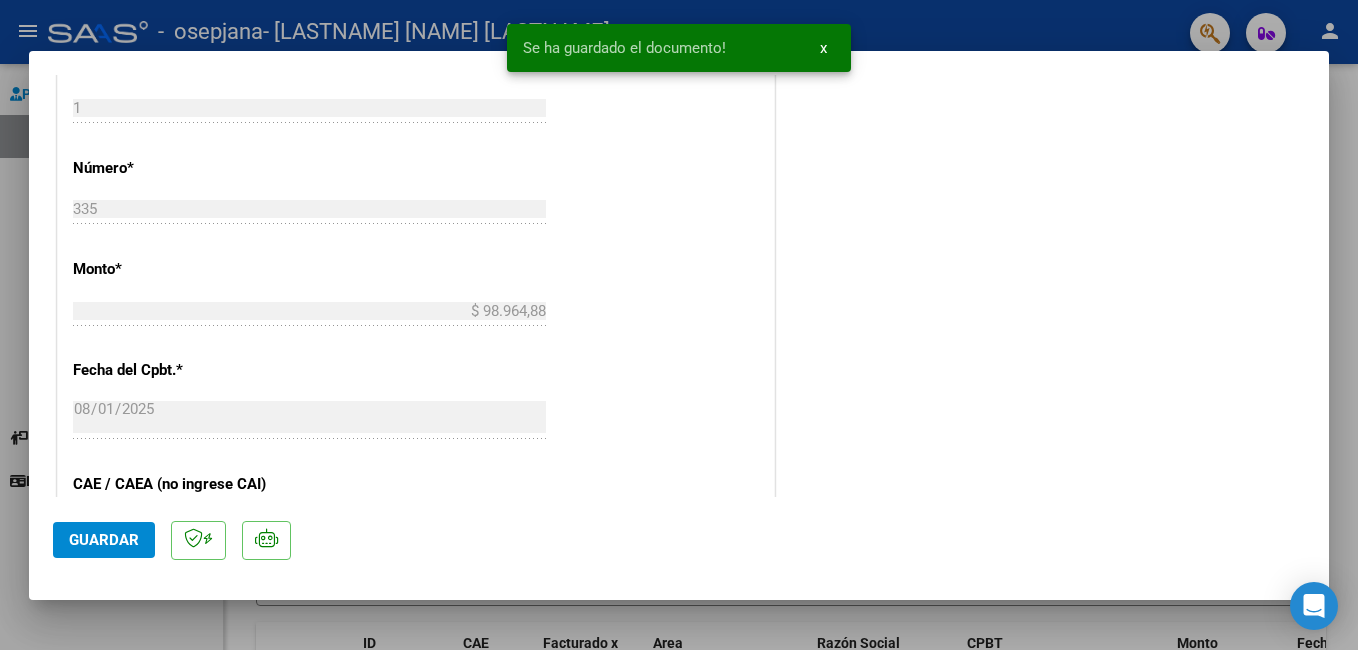 drag, startPoint x: 1330, startPoint y: 351, endPoint x: 1331, endPoint y: 432, distance: 81.00617 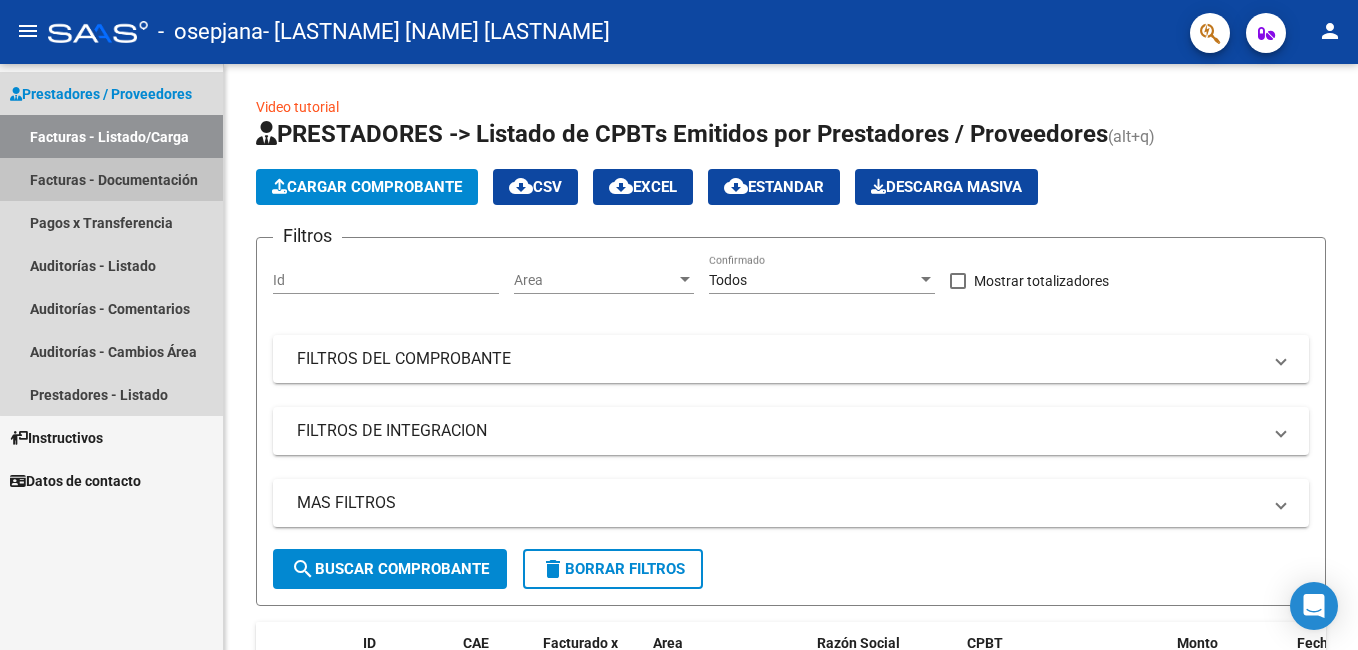 click on "Facturas - Documentación" at bounding box center [111, 179] 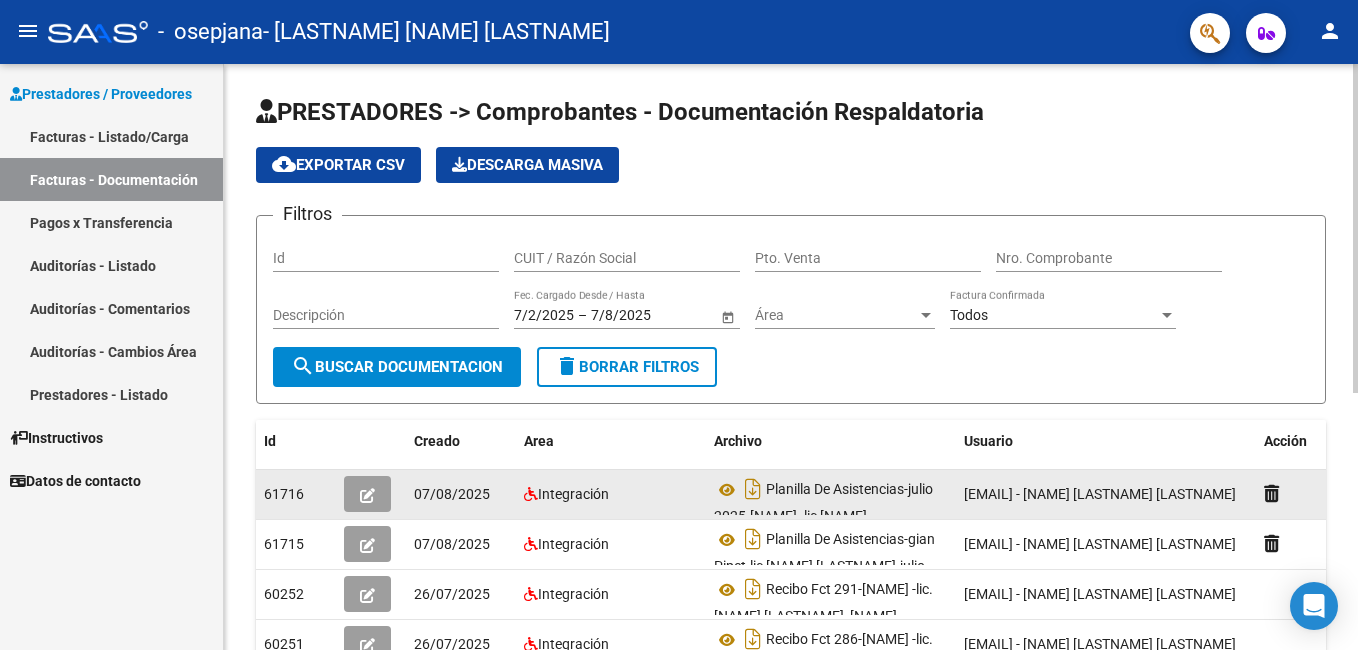click 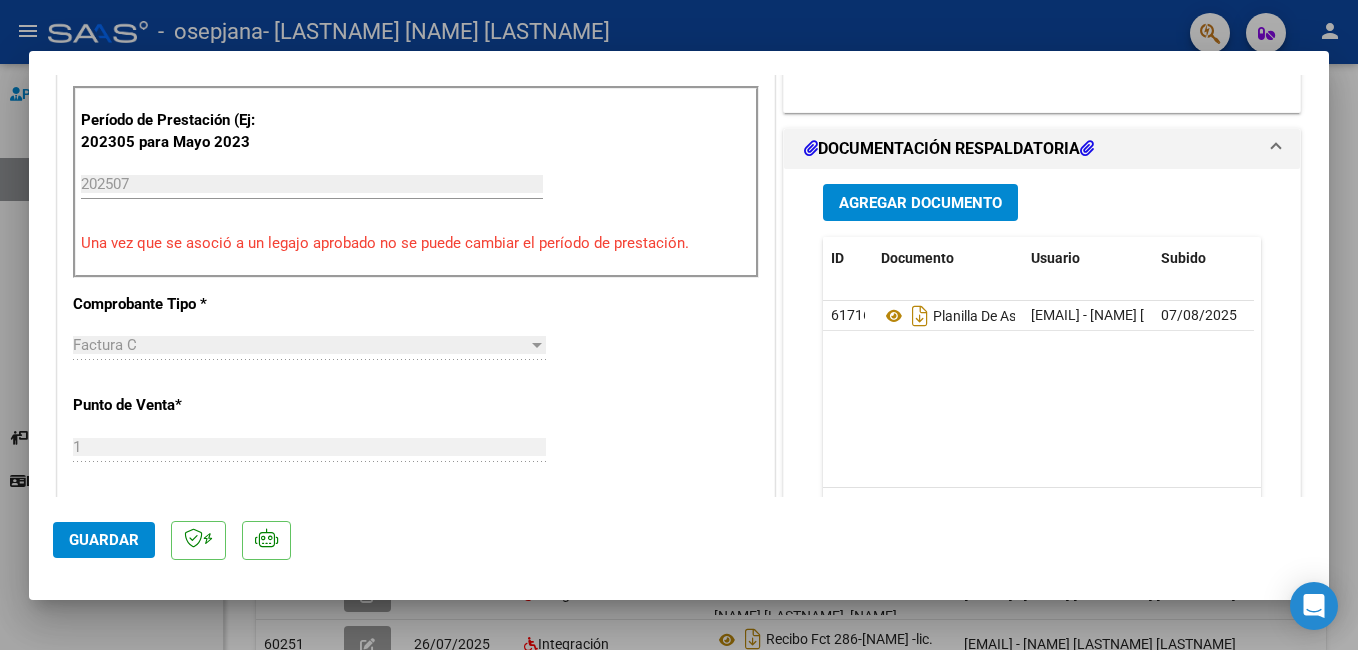 scroll, scrollTop: 526, scrollLeft: 0, axis: vertical 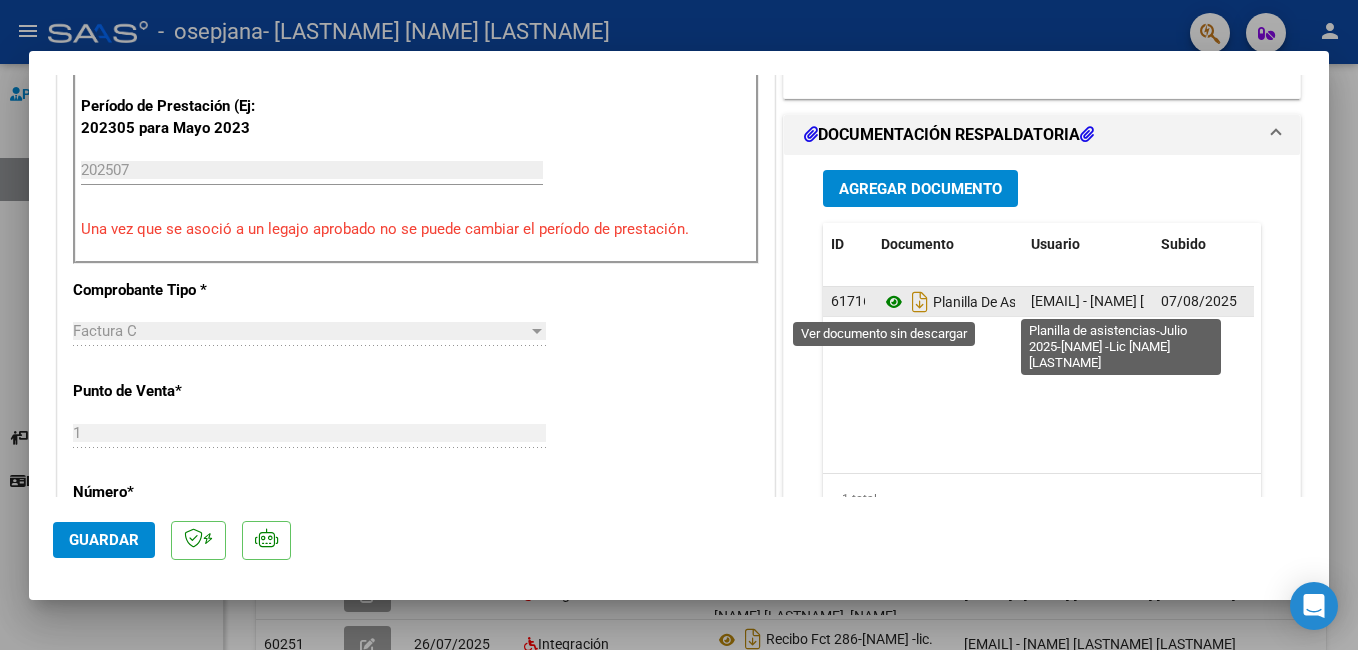 click 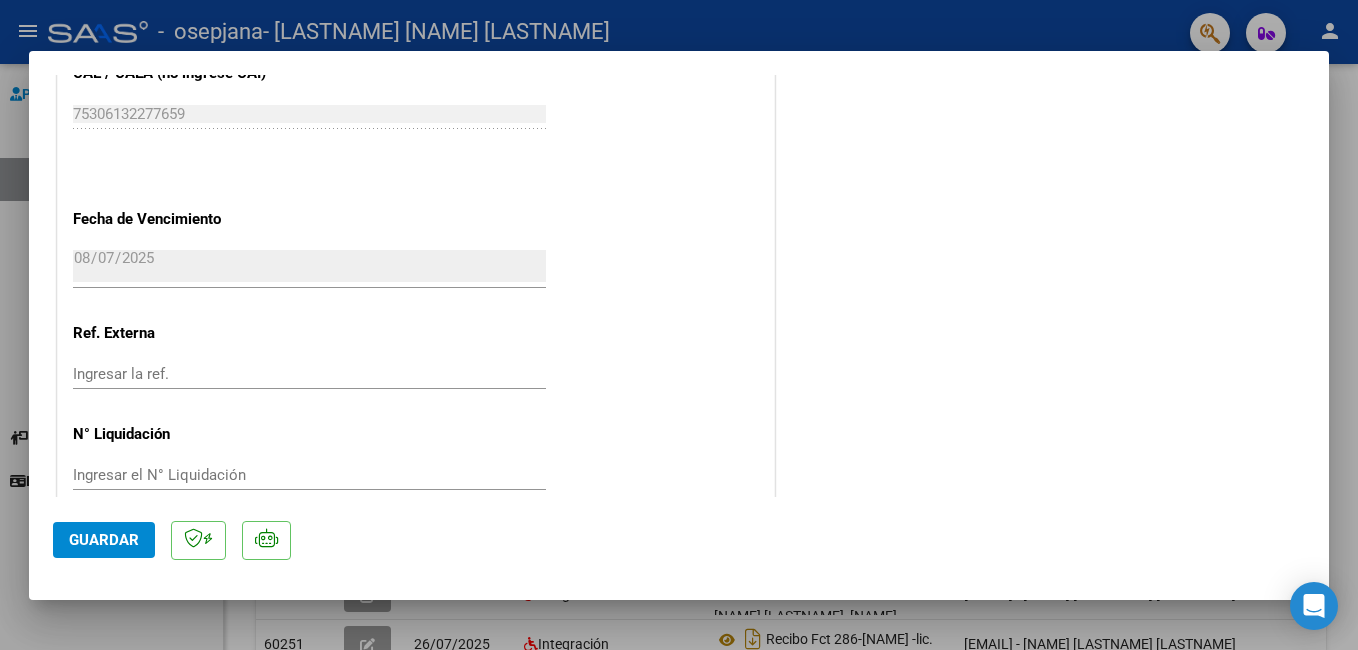 scroll, scrollTop: 1294, scrollLeft: 0, axis: vertical 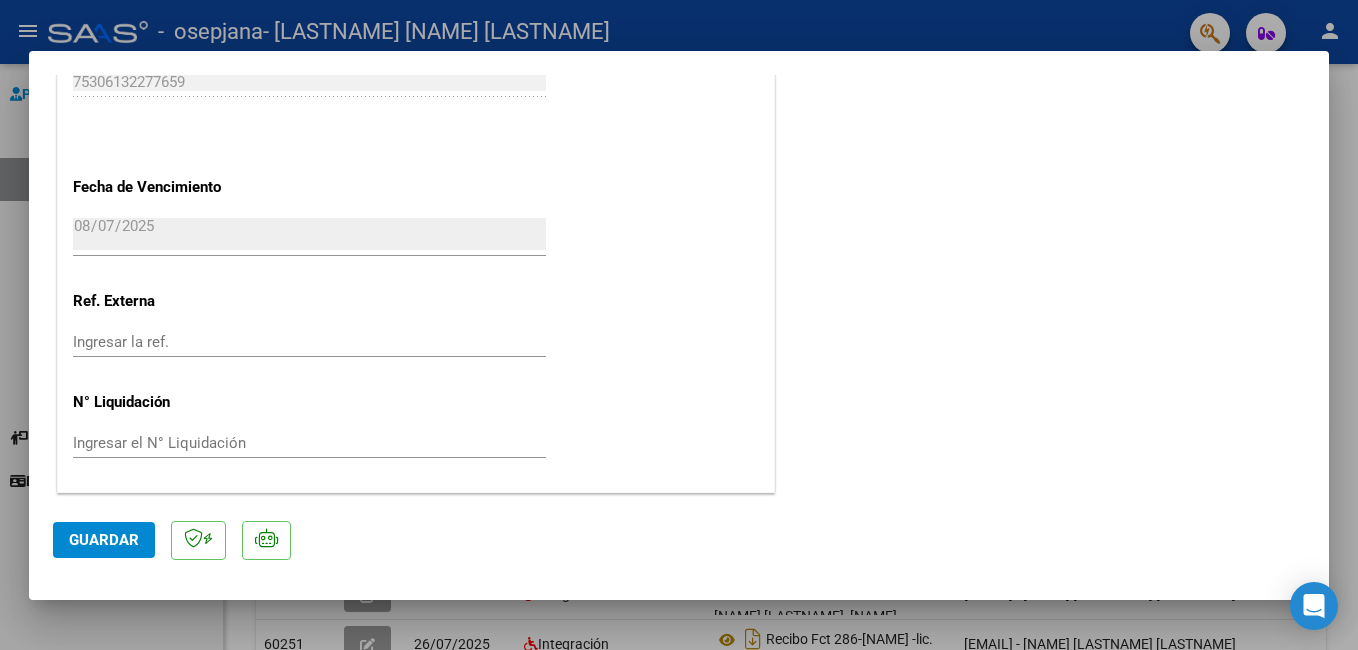 click on "Guardar" 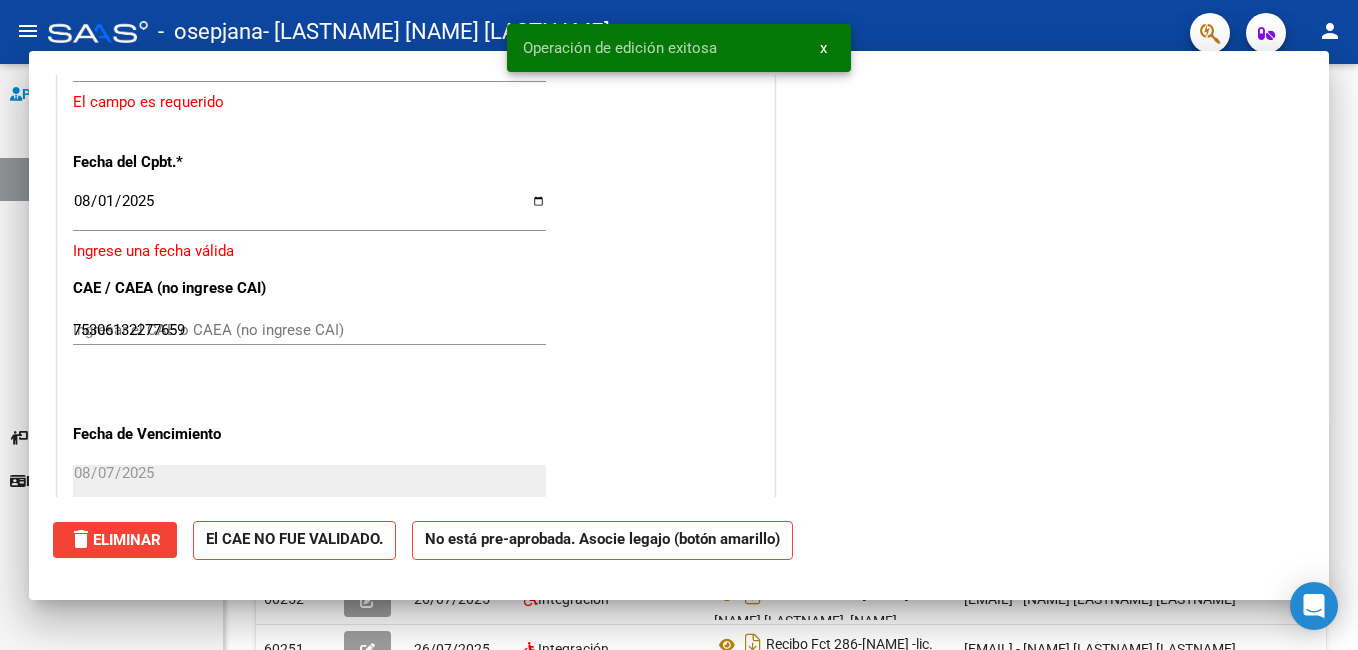type 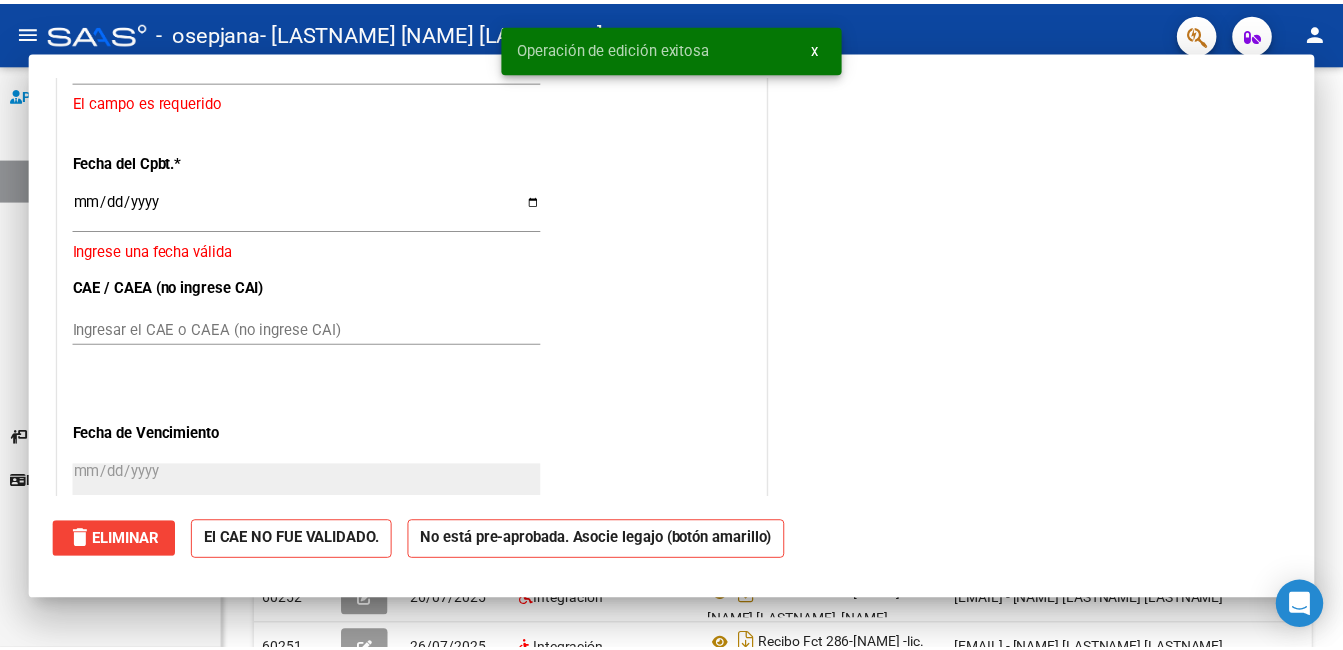scroll, scrollTop: 0, scrollLeft: 0, axis: both 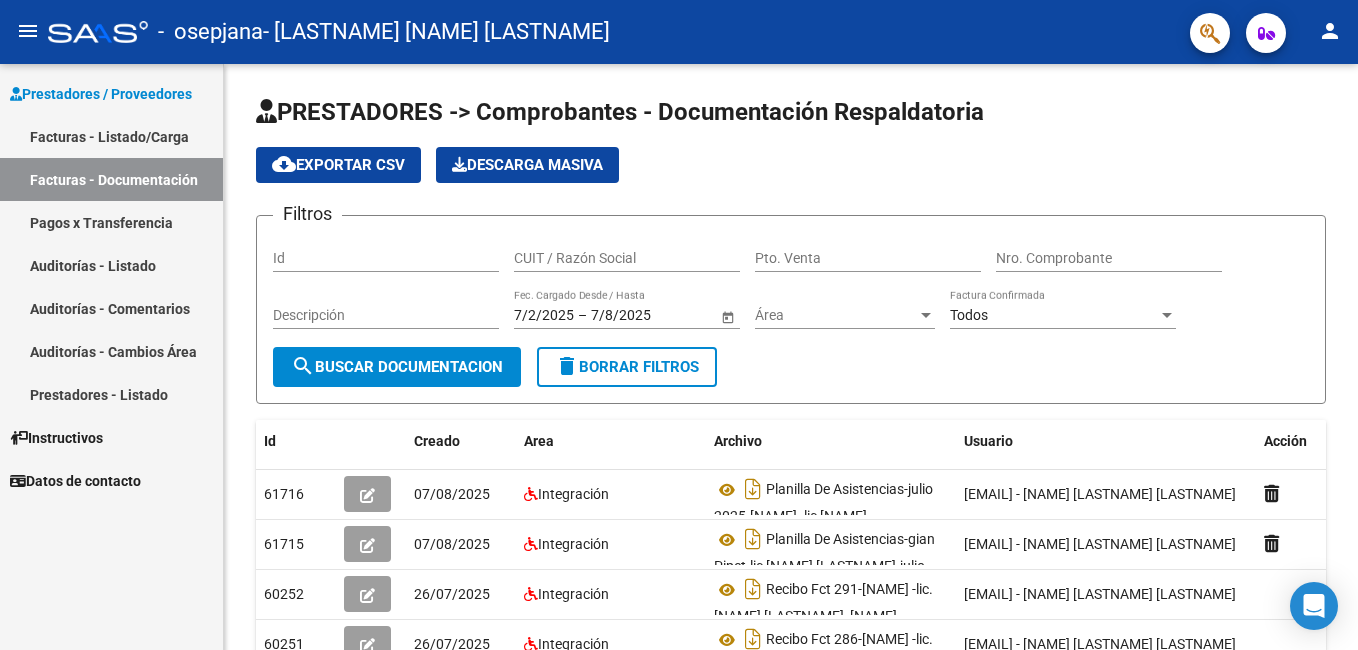click on "person" 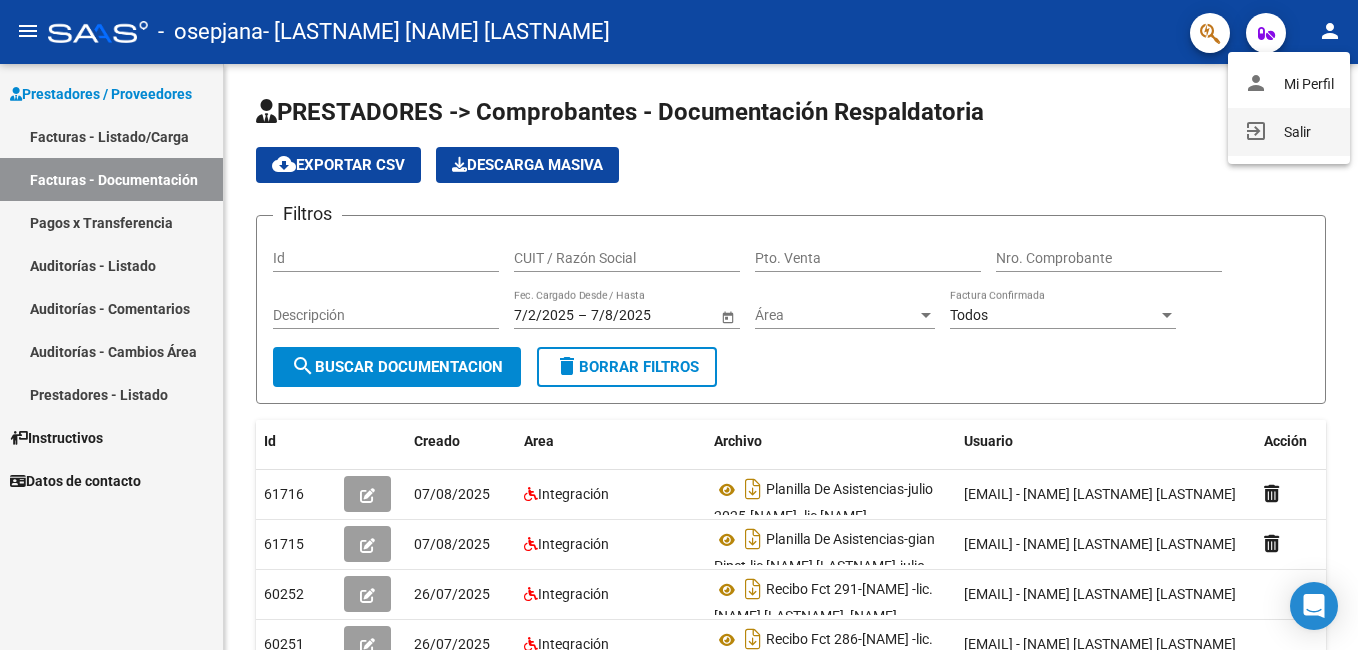 click on "exit_to_app  Salir" at bounding box center (1289, 132) 